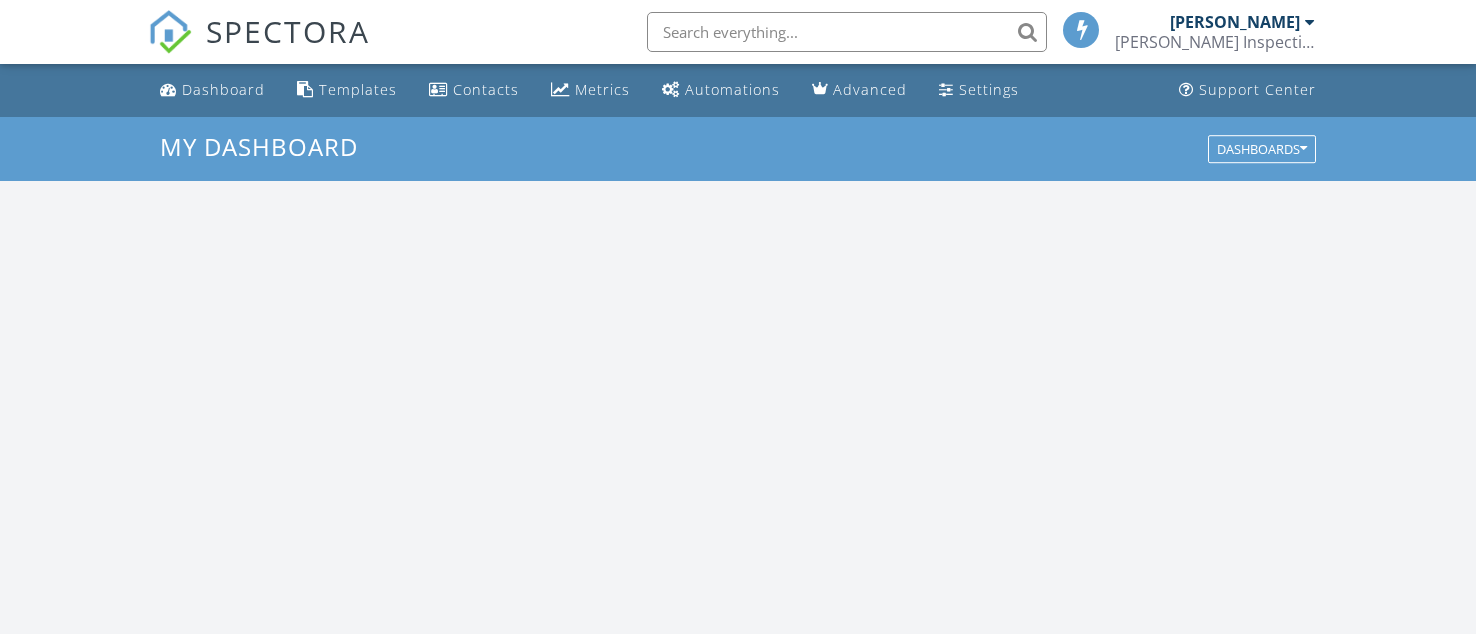 scroll, scrollTop: 0, scrollLeft: 0, axis: both 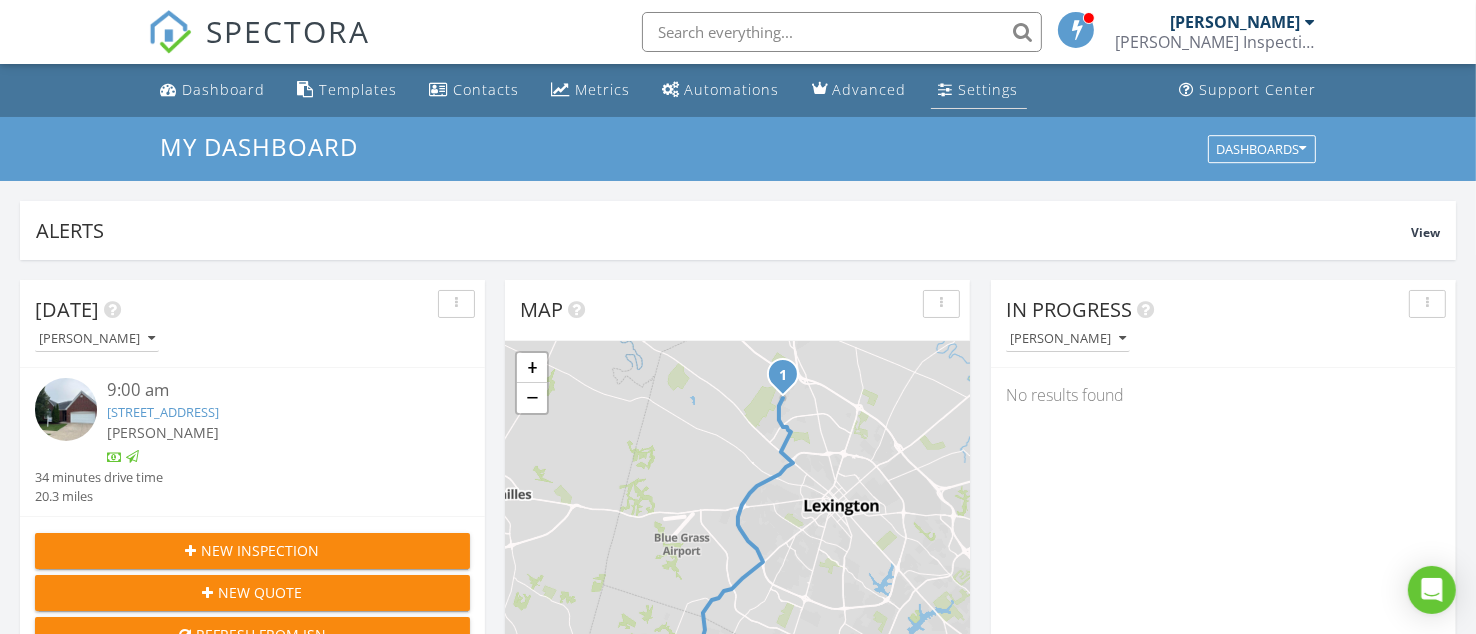 click on "Settings" at bounding box center (989, 89) 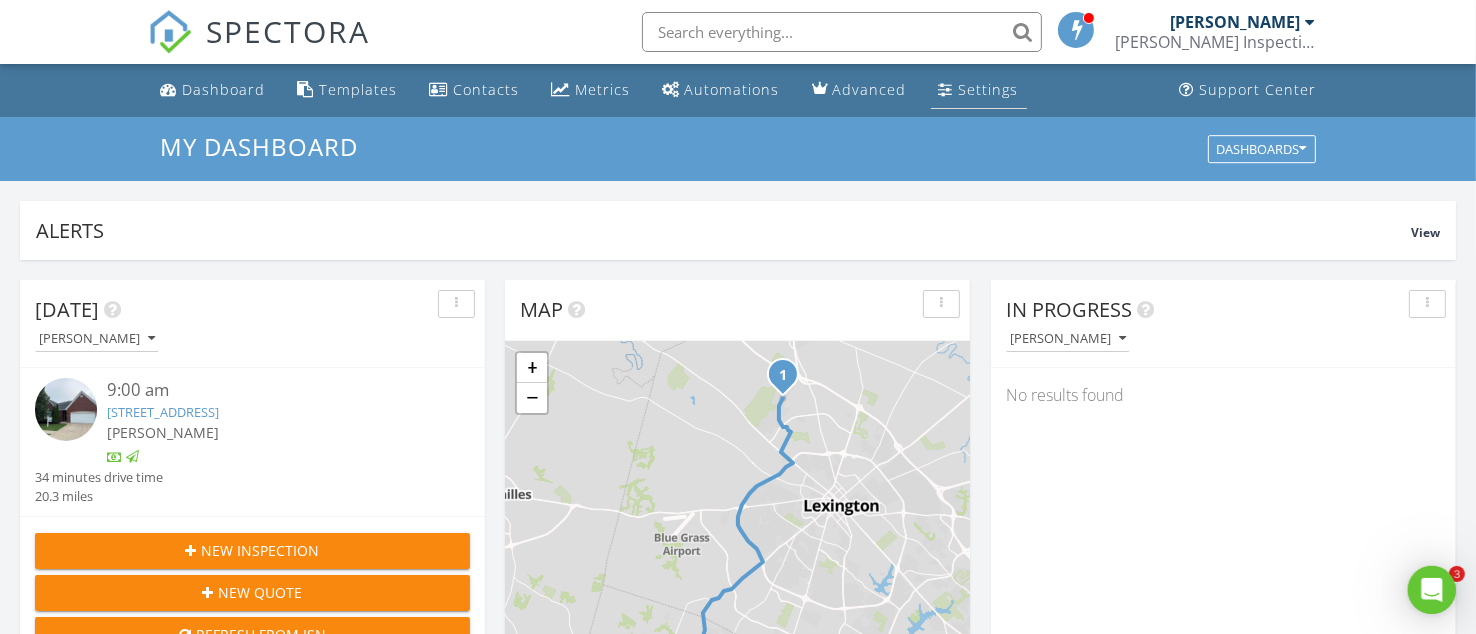 scroll, scrollTop: 0, scrollLeft: 0, axis: both 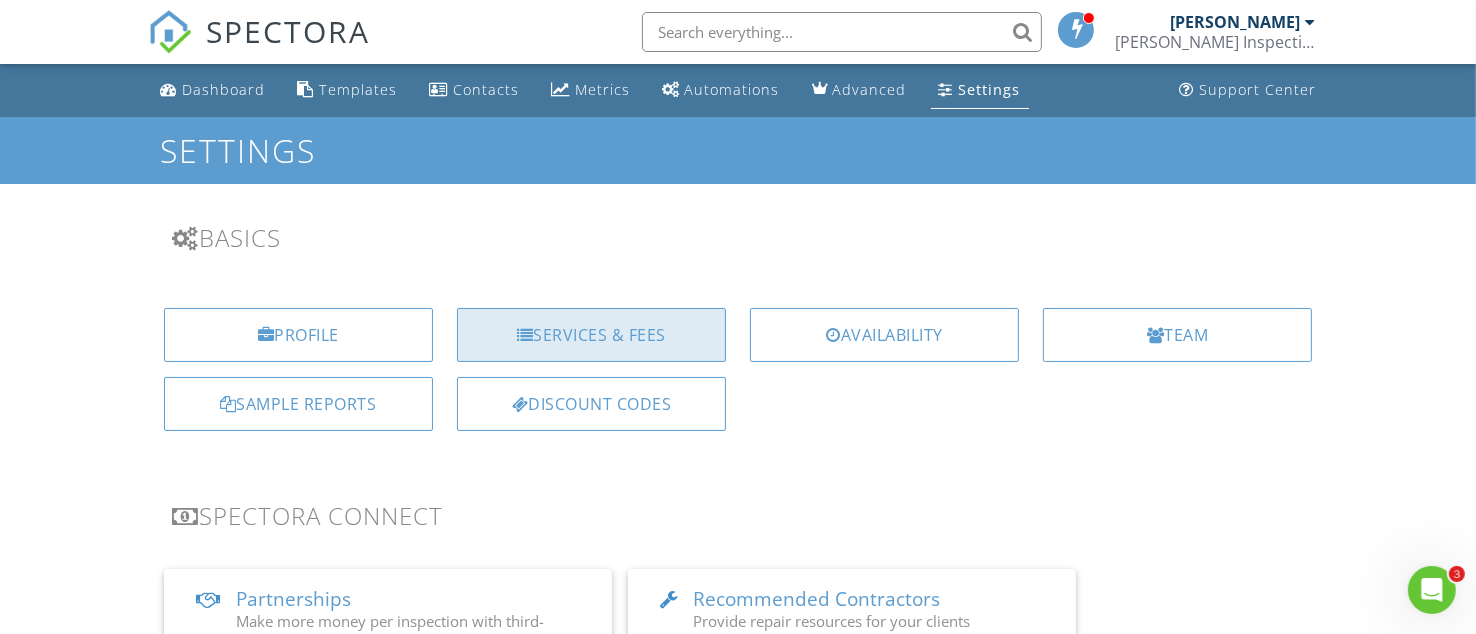 click on "Services & Fees" at bounding box center [591, 335] 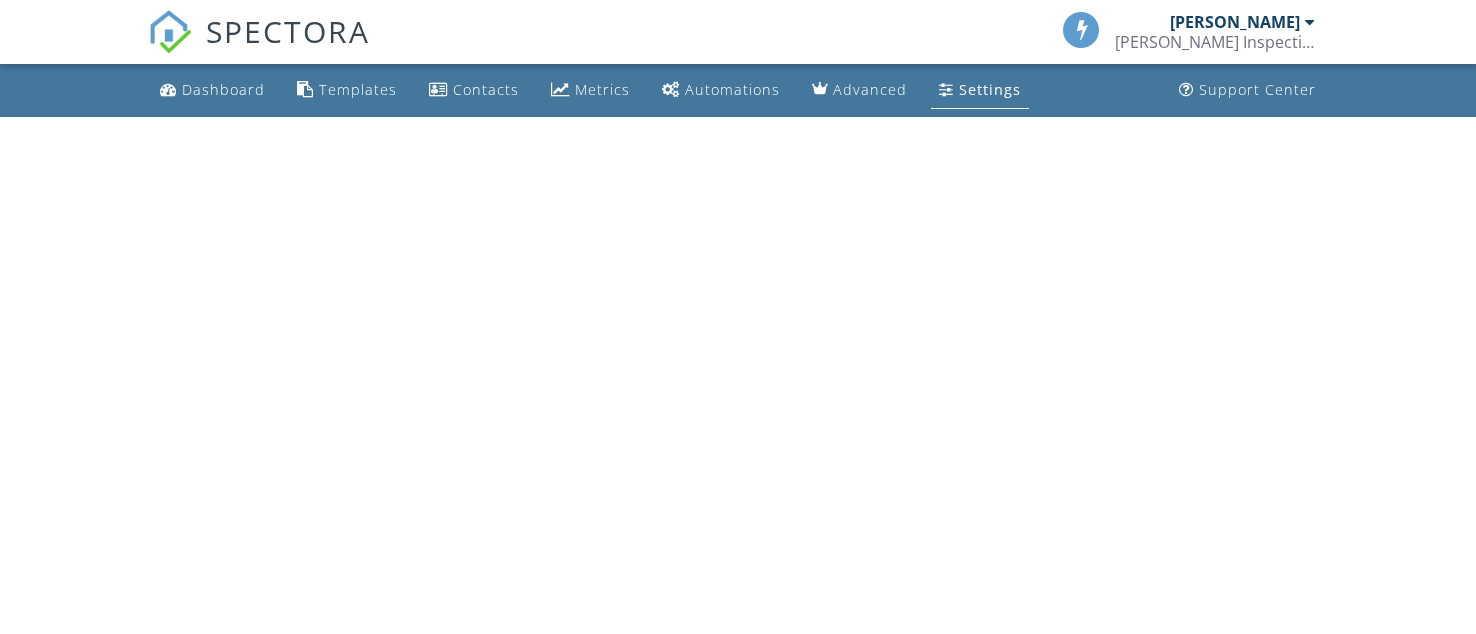 scroll, scrollTop: 0, scrollLeft: 0, axis: both 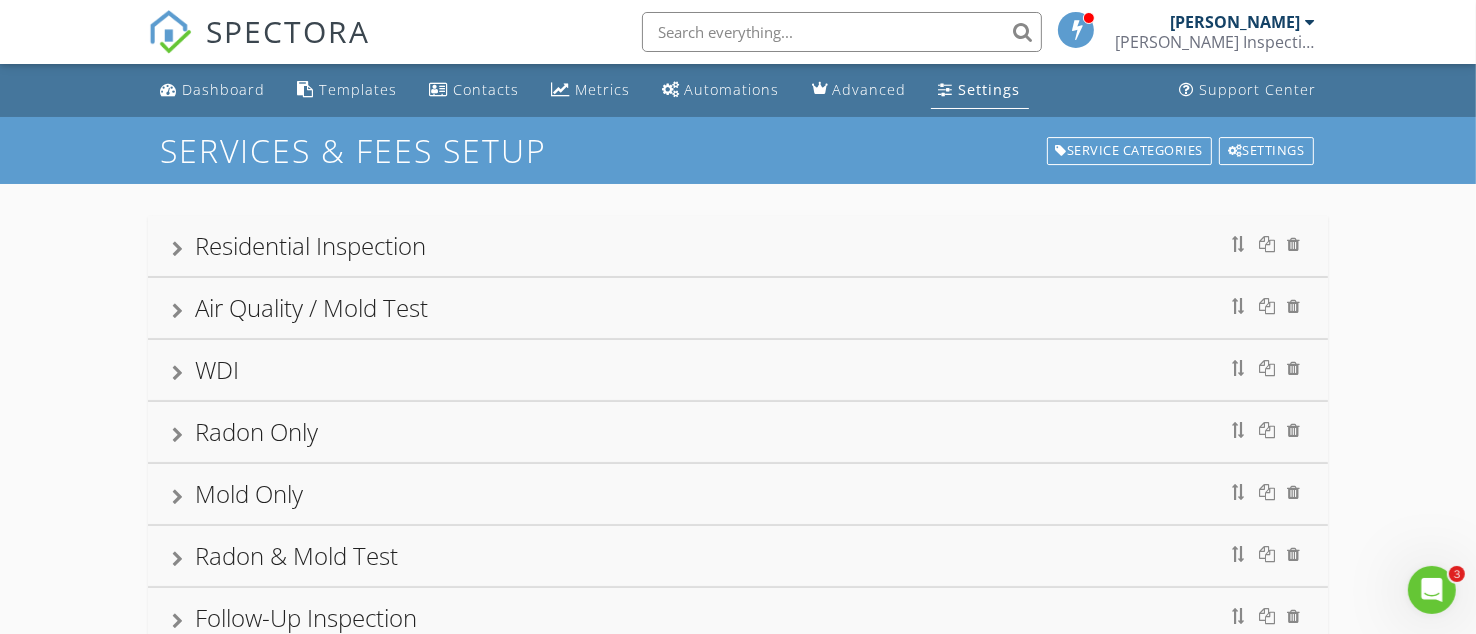 click on "Settings" at bounding box center [990, 89] 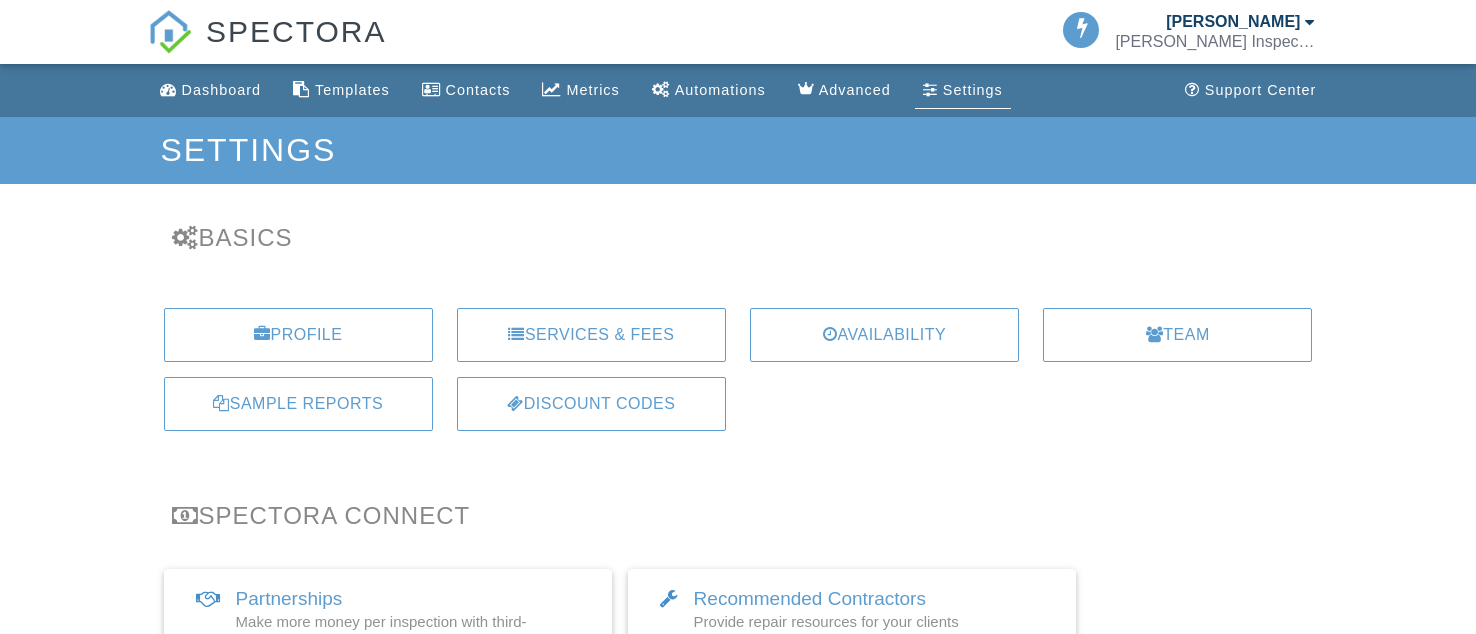 scroll, scrollTop: 0, scrollLeft: 0, axis: both 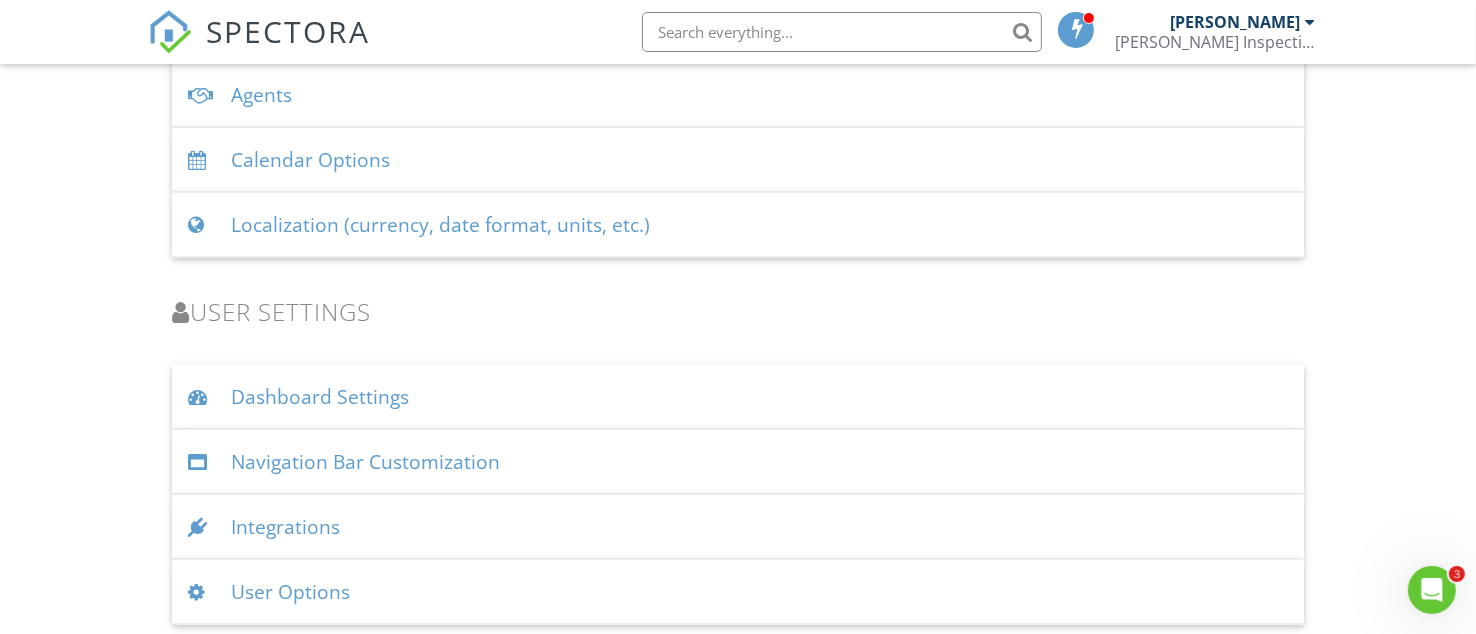 click on "Integrations" at bounding box center [738, 527] 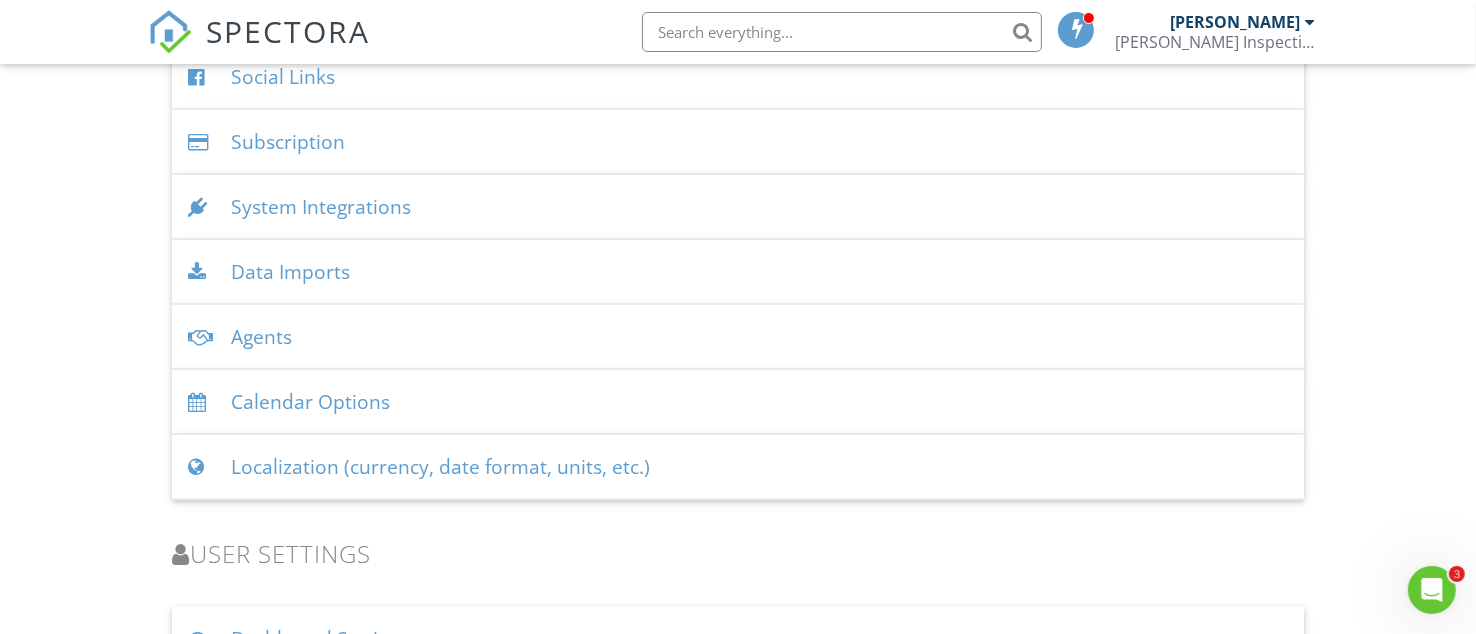 scroll, scrollTop: 2510, scrollLeft: 0, axis: vertical 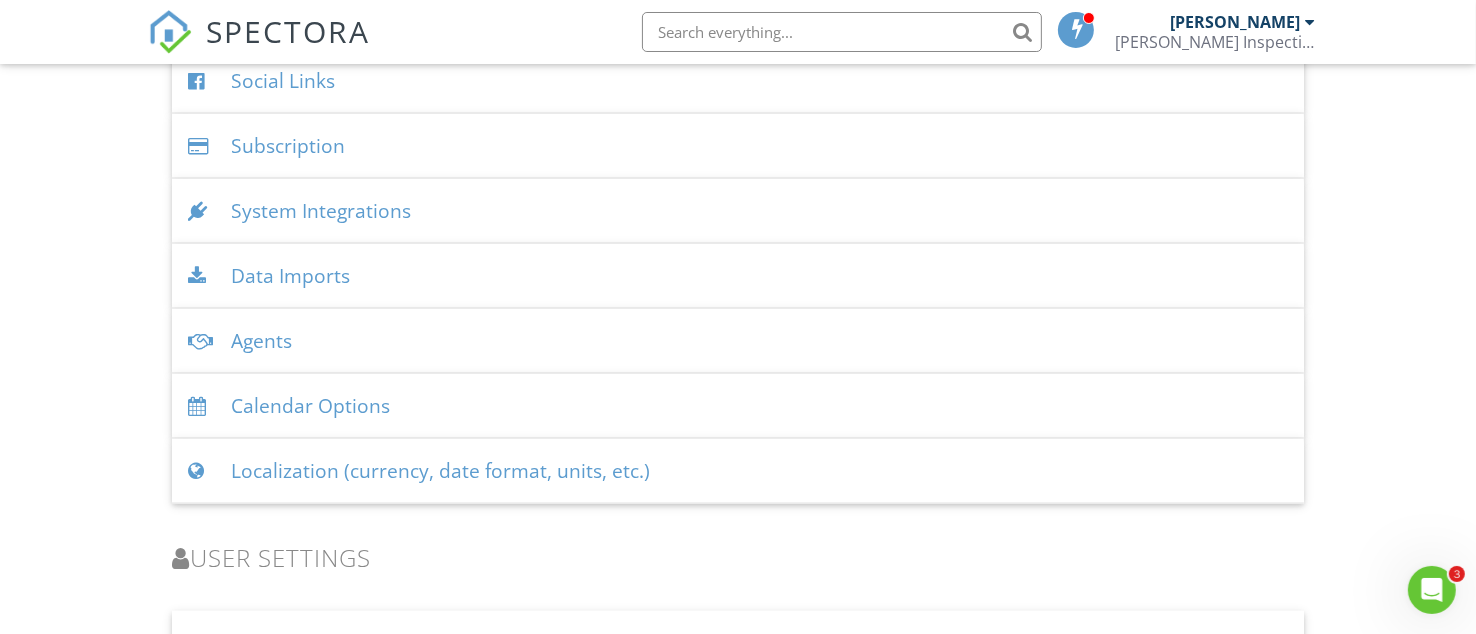 click on "System Integrations" at bounding box center (738, 211) 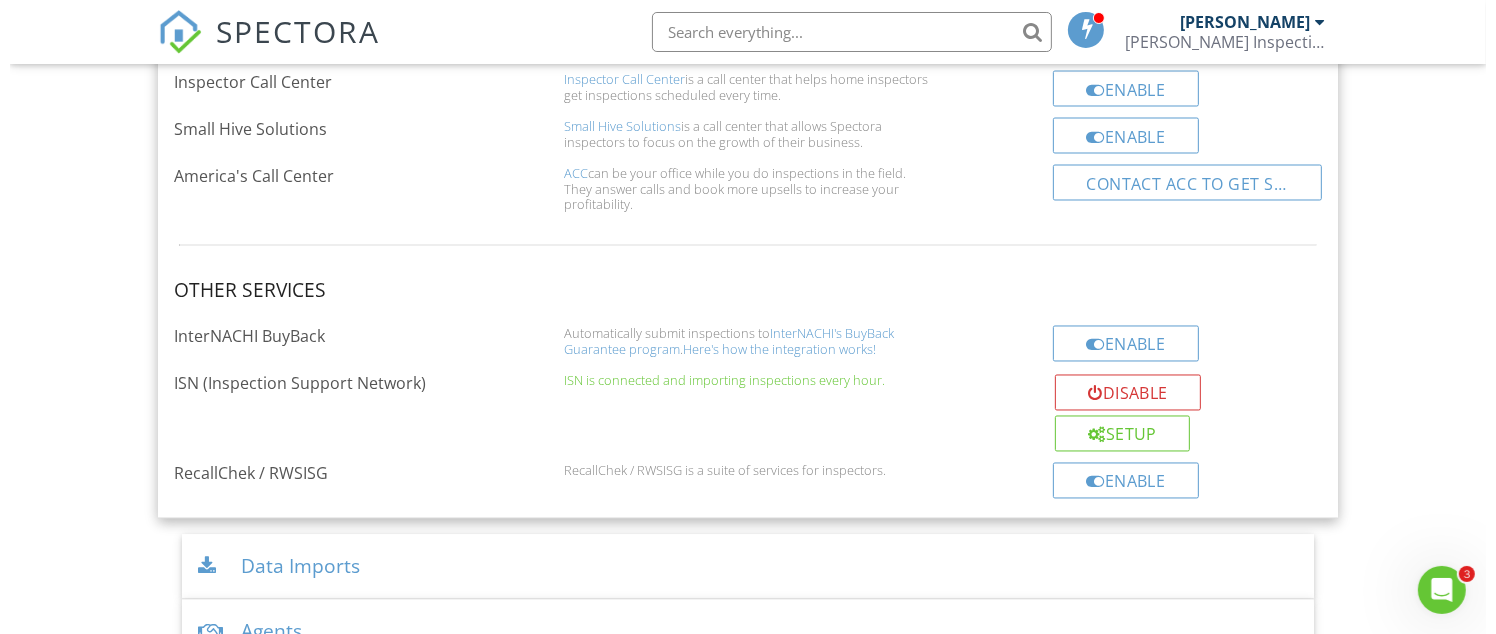 scroll, scrollTop: 3444, scrollLeft: 0, axis: vertical 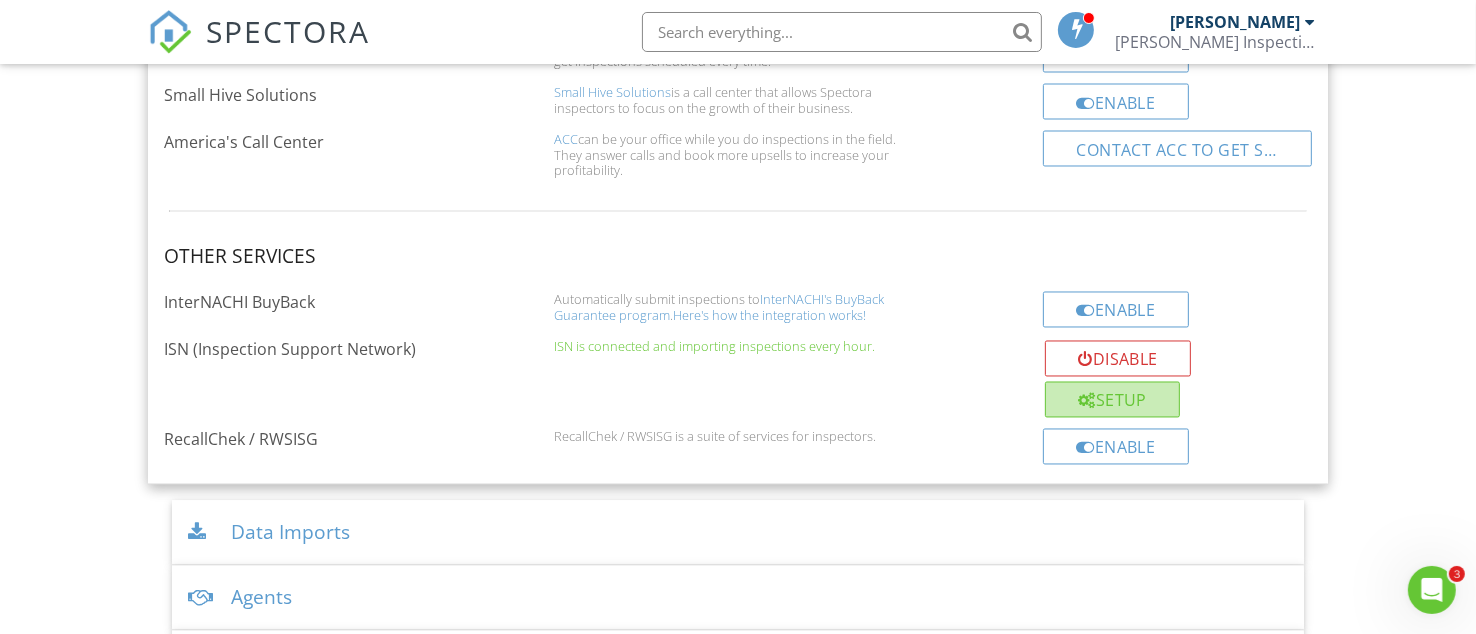click on "Setup" at bounding box center [1112, 400] 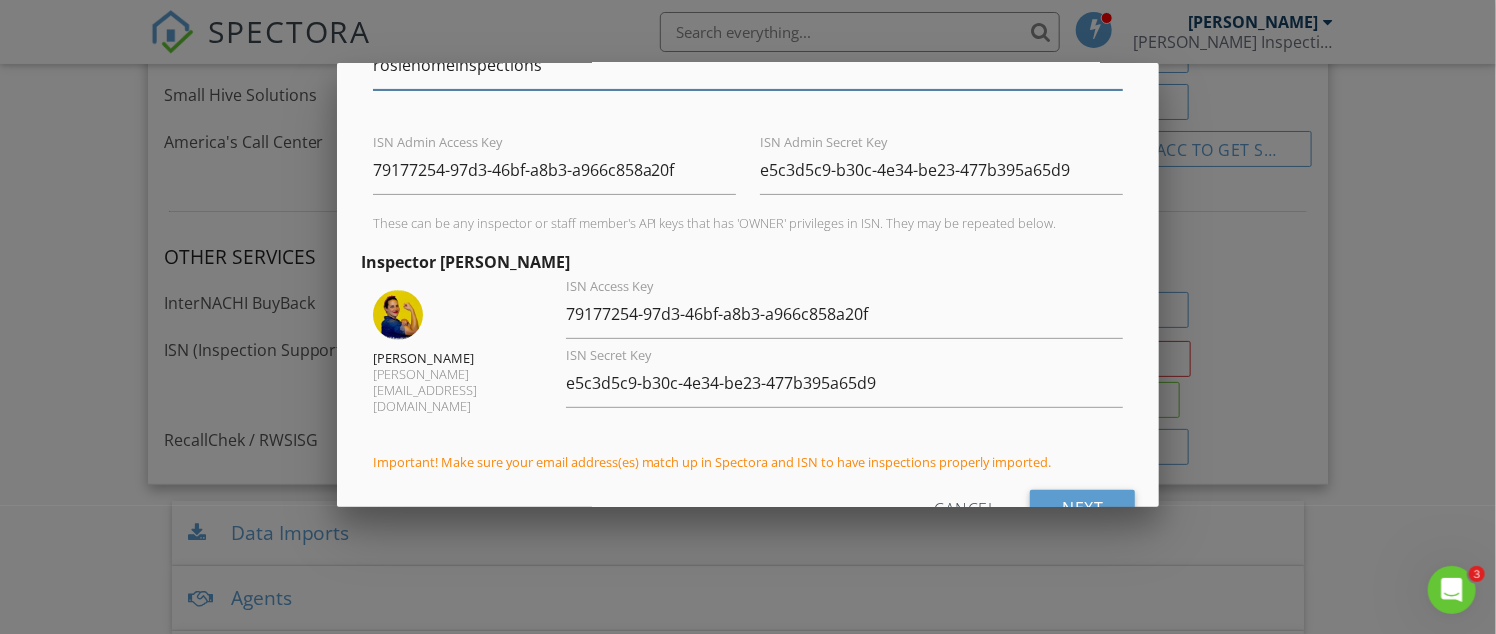 scroll, scrollTop: 317, scrollLeft: 0, axis: vertical 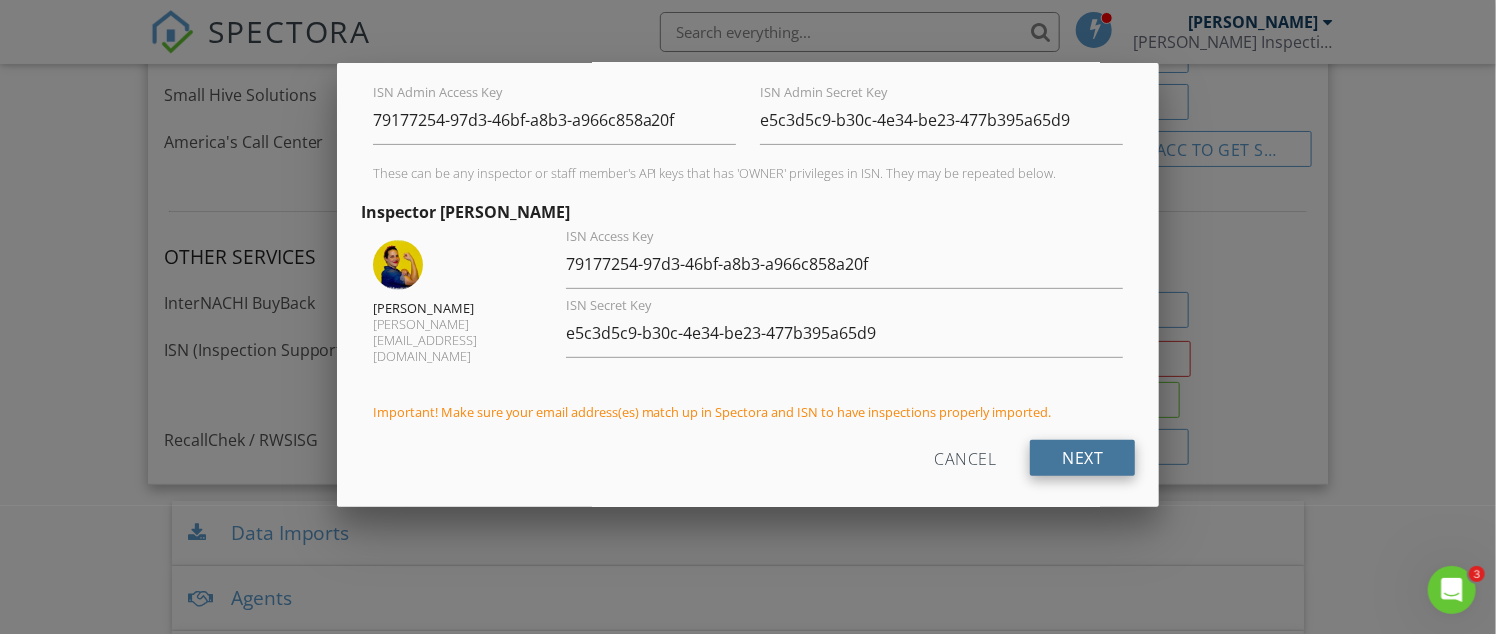 click on "Next" at bounding box center (1082, 458) 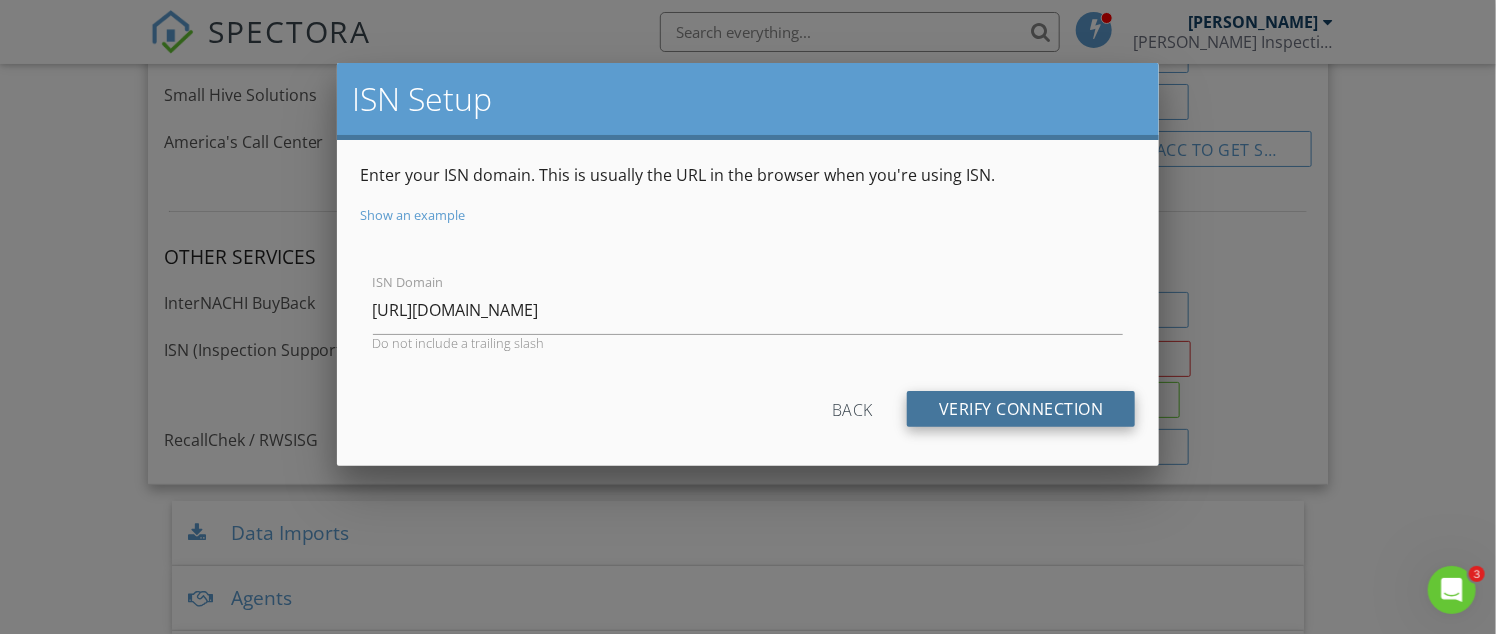 click on "Verify Connection" at bounding box center [1021, 409] 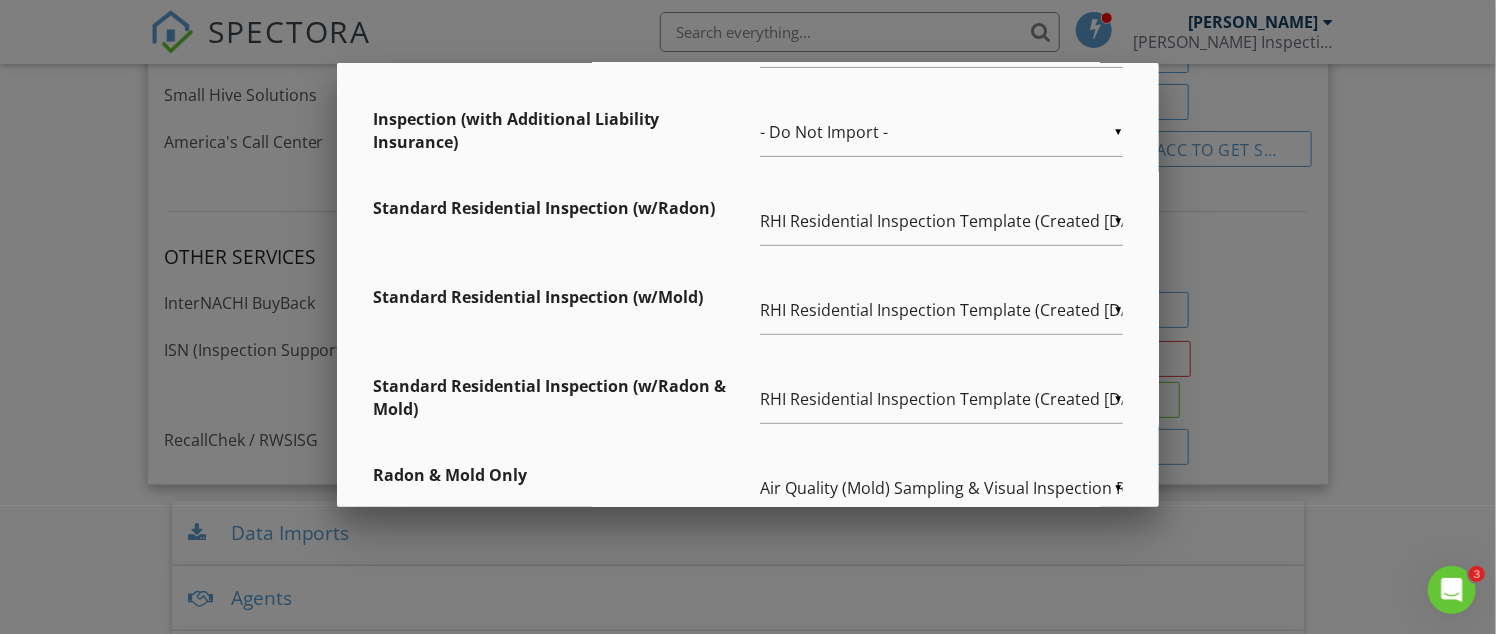 scroll, scrollTop: 533, scrollLeft: 0, axis: vertical 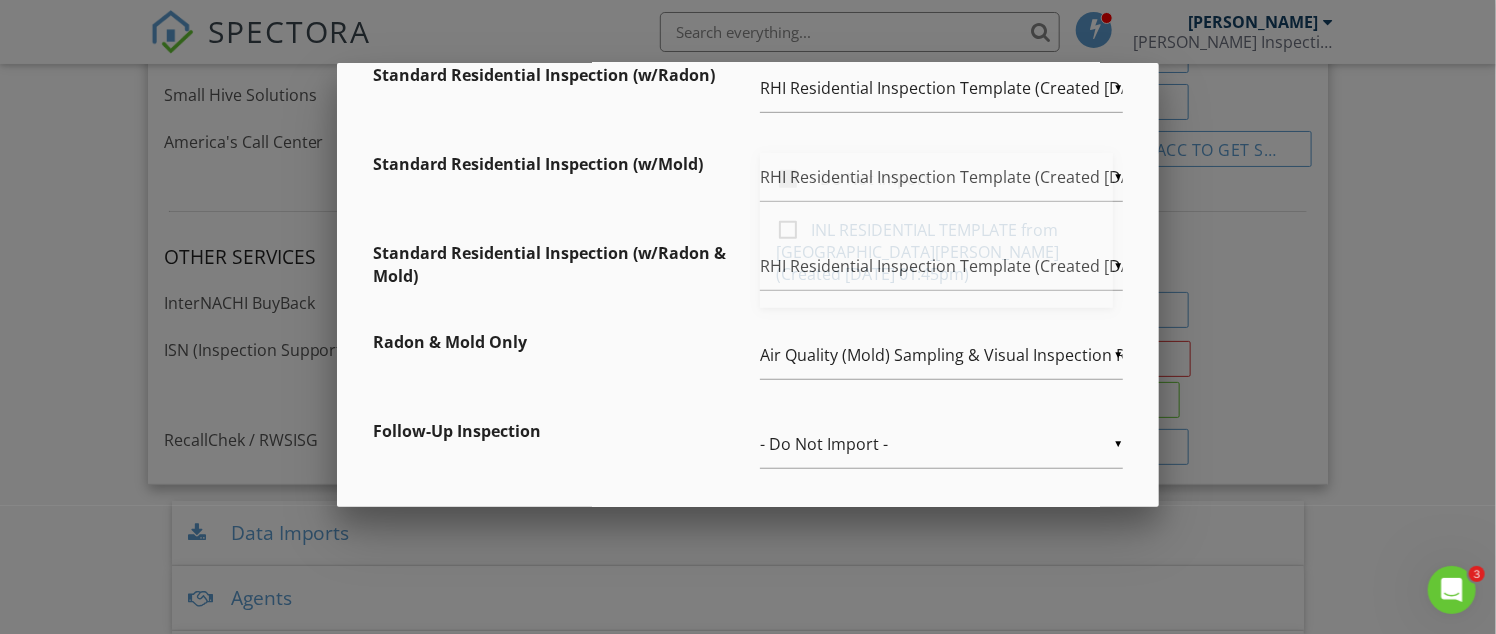 click on "▼ RHI Residential Inspection Template (Created 10/19/2023 07:22pm), Air Quality (Mold) Sampling & Visual Inspection Report (Created 10/23/2024 08:20am) - Do Not Import - INL RESIDENTIAL TEMPLATE from Kenton Shepard (Created 08/09/2024 01:45pm) RHI Sewer Line Inspection (Created 03/16/2021 07:45pm) RHI Residential Inspection Template (Created 10/19/2023 07:22pm) CCPIA Template (Created 06/11/2025 01:35pm) Air Quality (Mold) Sampling & Visual Inspection Report (Created 10/23/2024 08:20am) NPMA-33 2021 (Created 06/25/2025 11:20am) RHI Commercial Inspection Template (Created 11/20/2023 07:13pm) - Do Not Import - INL RESIDENTIAL TEMPLATE from Kenton Shepard (Created 08/09/2024 01:45pm) RHI Sewer Line Inspection (Created 03/16/2021 07:45pm) RHI Residential Inspection Template (Created 10/19/2023 07:22pm) CCPIA Template (Created 06/11/2025 01:35pm) Air Quality (Mold) Sampling & Visual Inspection Report (Created 10/23/2024 08:20am) NPMA-33 2021 (Created 06/25/2025 11:20am)" at bounding box center (941, 177) 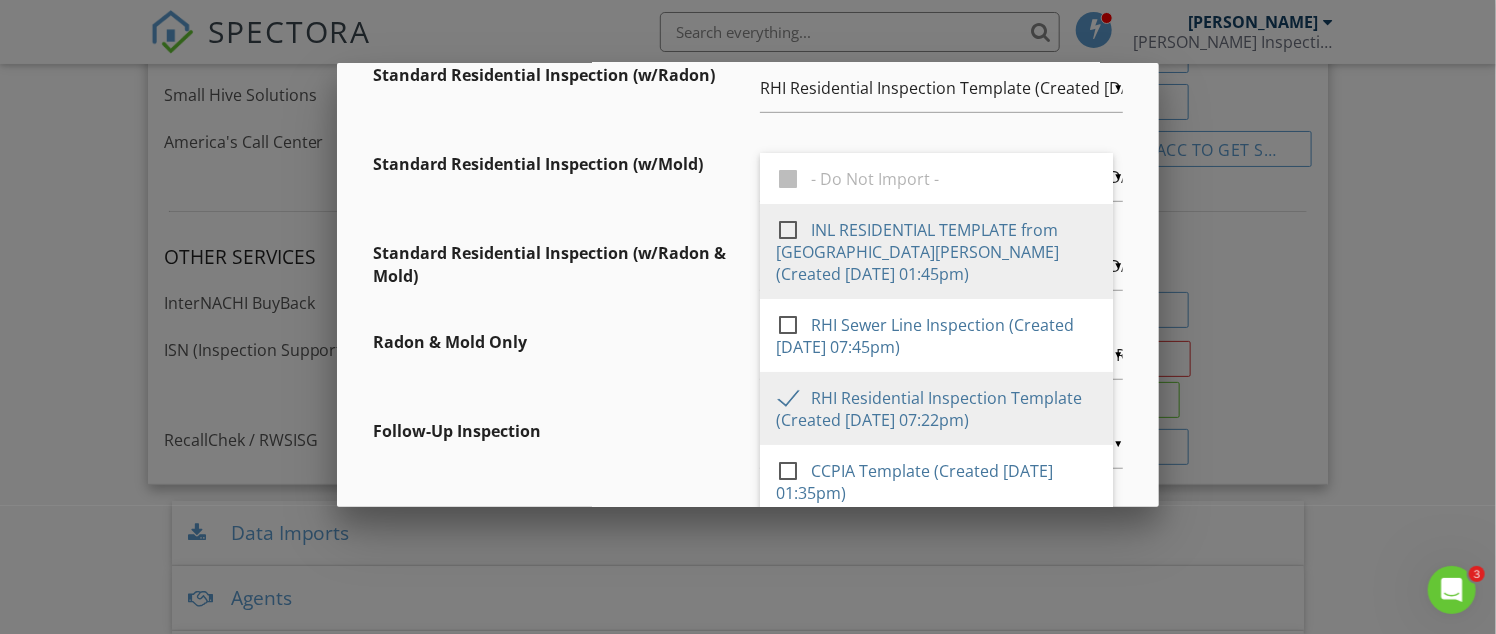scroll, scrollTop: 133, scrollLeft: 0, axis: vertical 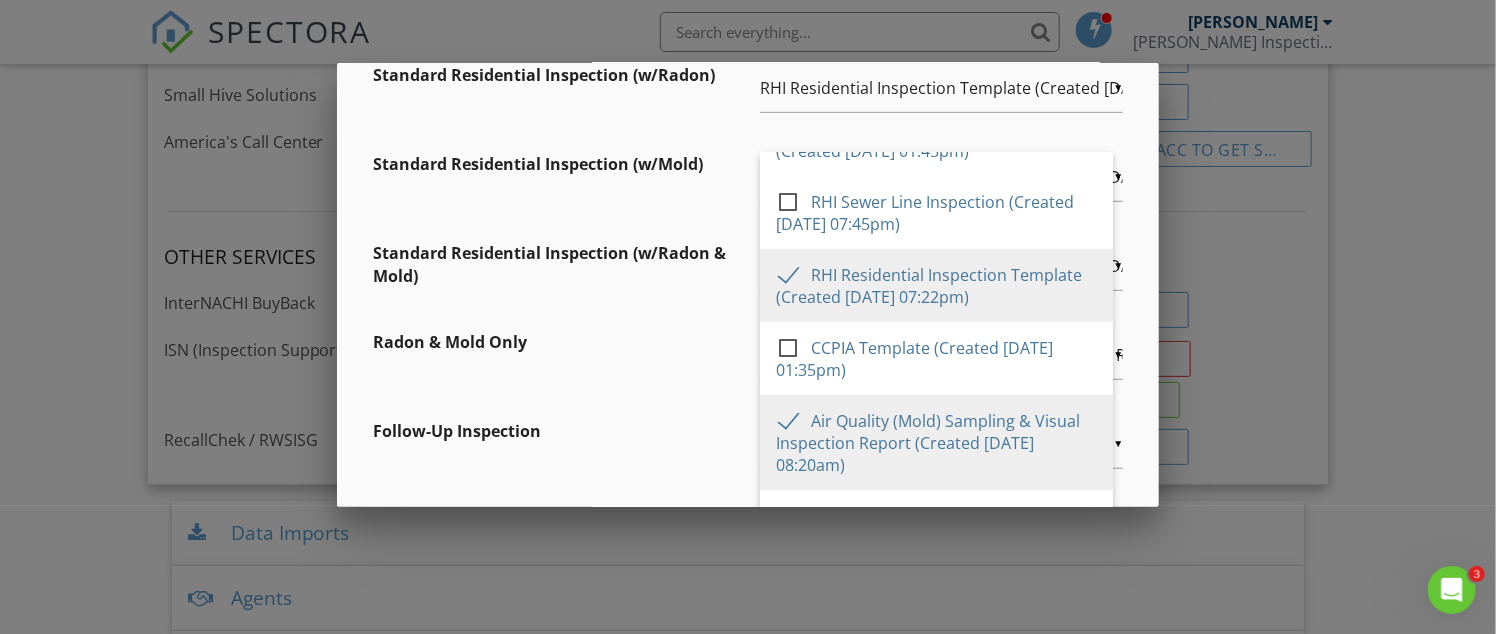 click on "Standard Residential Inspection (w/Mold) ▼ RHI Residential Inspection Template (Created 10/19/2023 07:22pm), Air Quality (Mold) Sampling & Visual Inspection Report (Created 10/23/2024 08:20am) - Do Not Import - INL RESIDENTIAL TEMPLATE from Kenton Shepard (Created 08/09/2024 01:45pm) RHI Sewer Line Inspection (Created 03/16/2021 07:45pm) RHI Residential Inspection Template (Created 10/19/2023 07:22pm) CCPIA Template (Created 06/11/2025 01:35pm) Air Quality (Mold) Sampling & Visual Inspection Report (Created 10/23/2024 08:20am) NPMA-33 2021 (Created 06/25/2025 11:20am) RHI Commercial Inspection Template (Created 11/20/2023 07:13pm) - Do Not Import - INL RESIDENTIAL TEMPLATE from Kenton Shepard (Created 08/09/2024 01:45pm) RHI Sewer Line Inspection (Created 03/16/2021 07:45pm) RHI Residential Inspection Template (Created 10/19/2023 07:22pm) CCPIA Template (Created 06/11/2025 01:35pm) Air Quality (Mold) Sampling & Visual Inspection Report (Created 10/23/2024 08:20am) NPMA-33 2021 (Created 06/25/2025 11:20am)" at bounding box center (748, 187) 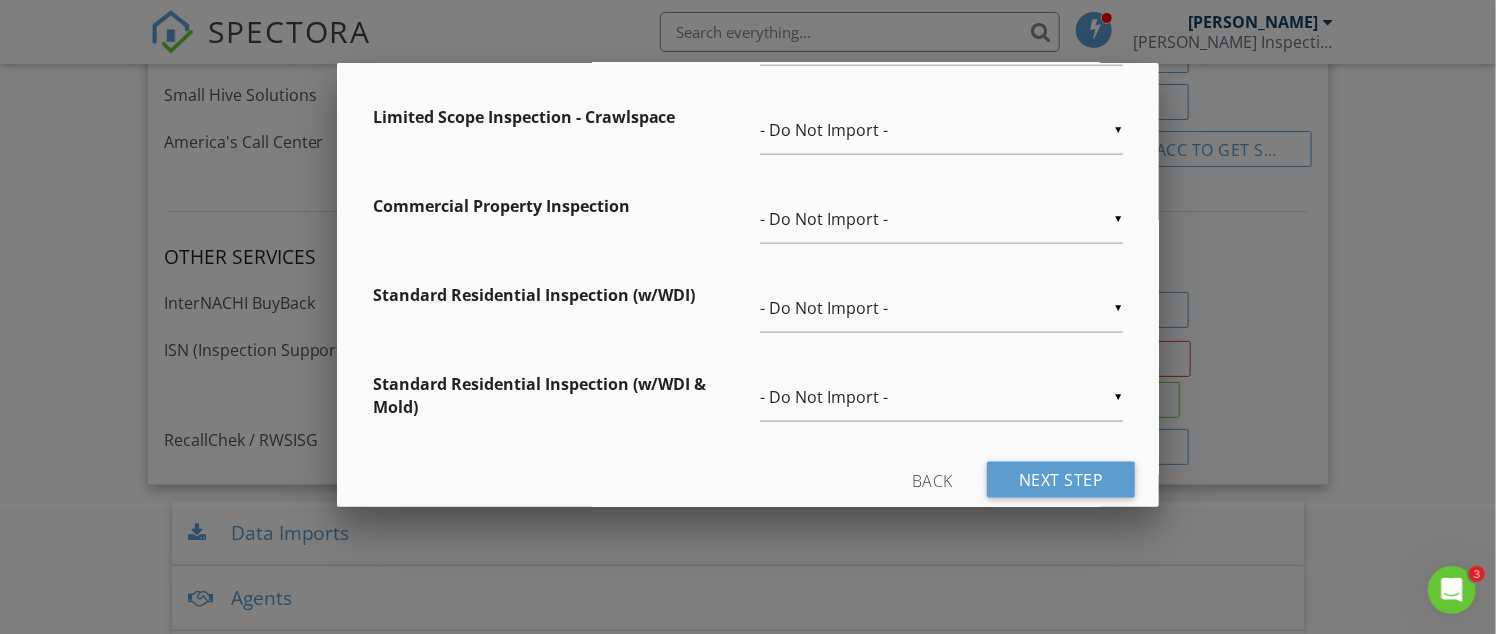 scroll, scrollTop: 1139, scrollLeft: 0, axis: vertical 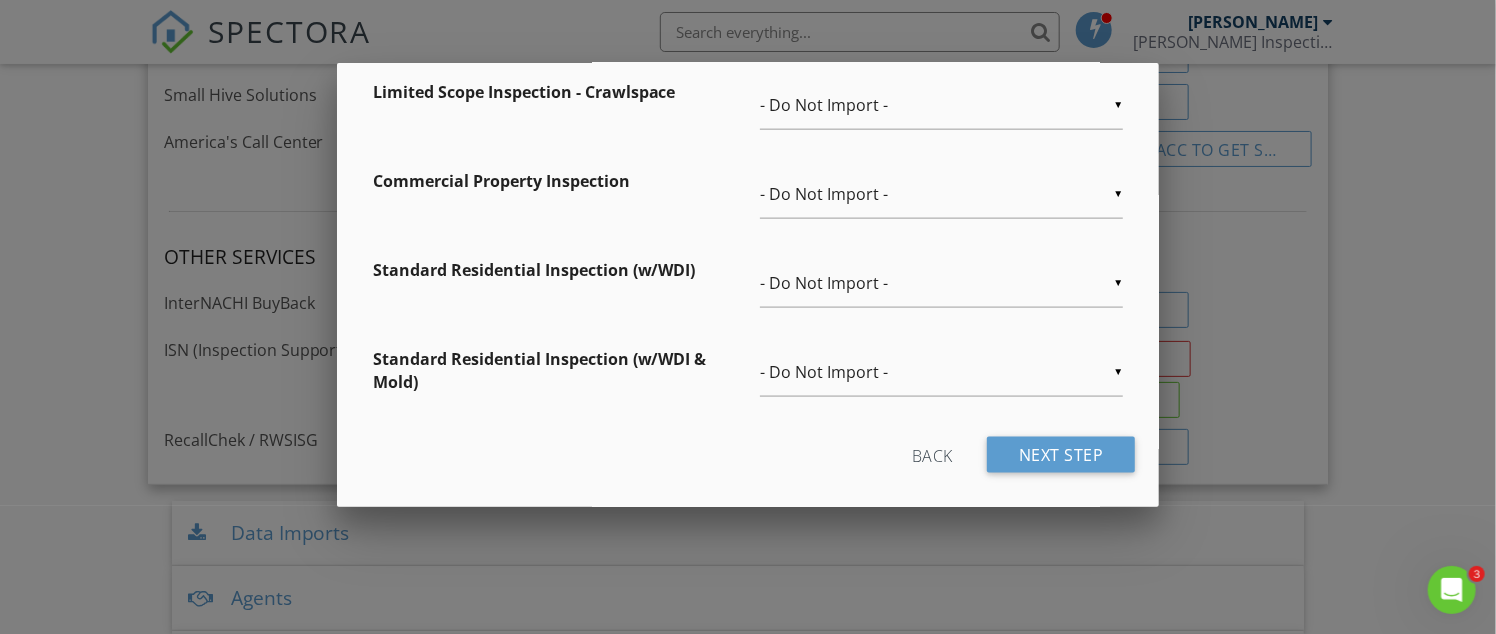 click on "▼ - Do Not Import - - Do Not Import - INL RESIDENTIAL TEMPLATE from Kenton Shepard (Created 08/09/2024 01:45pm) RHI Sewer Line Inspection (Created 03/16/2021 07:45pm) RHI Residential Inspection Template (Created 10/19/2023 07:22pm) CCPIA Template (Created 06/11/2025 01:35pm) Air Quality (Mold) Sampling & Visual Inspection Report (Created 10/23/2024 08:20am) NPMA-33 2021 (Created 06/25/2025 11:20am) RHI Commercial Inspection Template (Created 11/20/2023 07:13pm) - Do Not Import - INL RESIDENTIAL TEMPLATE from Kenton Shepard (Created 08/09/2024 01:45pm) RHI Sewer Line Inspection (Created 03/16/2021 07:45pm) RHI Residential Inspection Template (Created 10/19/2023 07:22pm) CCPIA Template (Created 06/11/2025 01:35pm) Air Quality (Mold) Sampling & Visual Inspection Report (Created 10/23/2024 08:20am) NPMA-33 2021 (Created 06/25/2025 11:20am) RHI Commercial Inspection Template (Created 11/20/2023 07:13pm)" at bounding box center (941, 283) 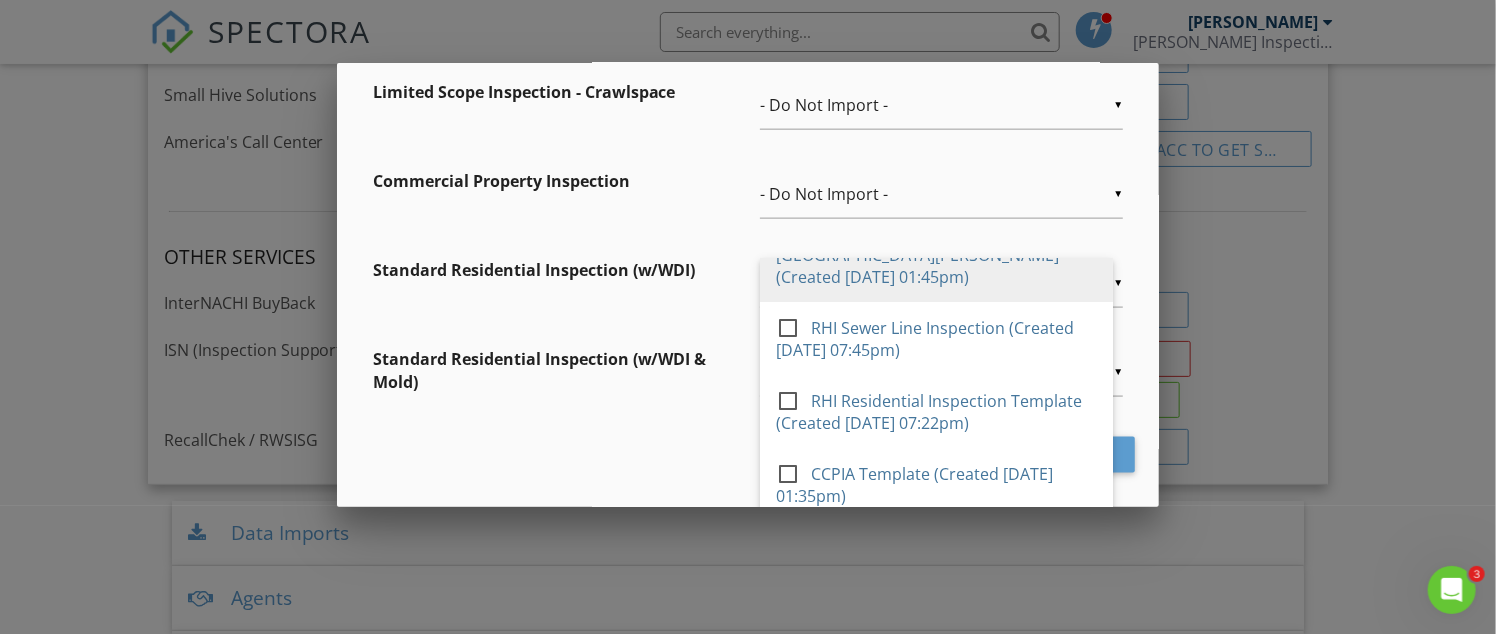 scroll, scrollTop: 133, scrollLeft: 0, axis: vertical 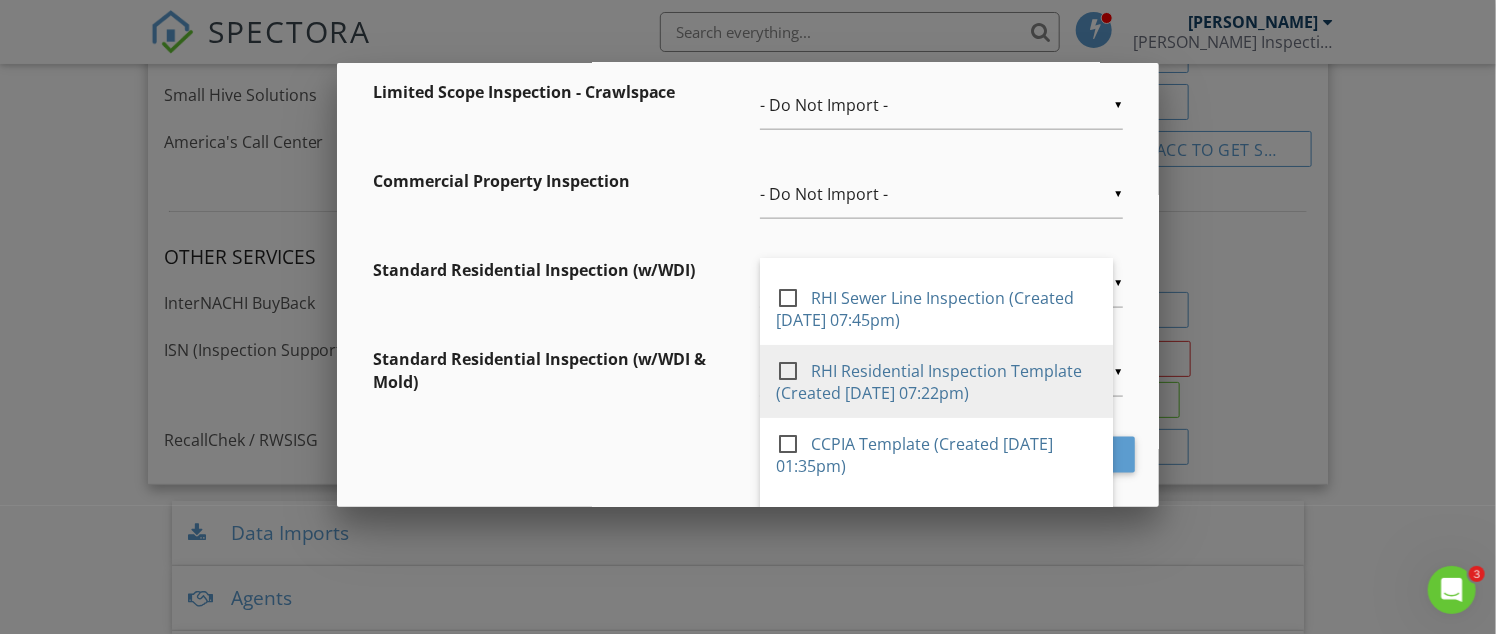 click at bounding box center [796, 369] 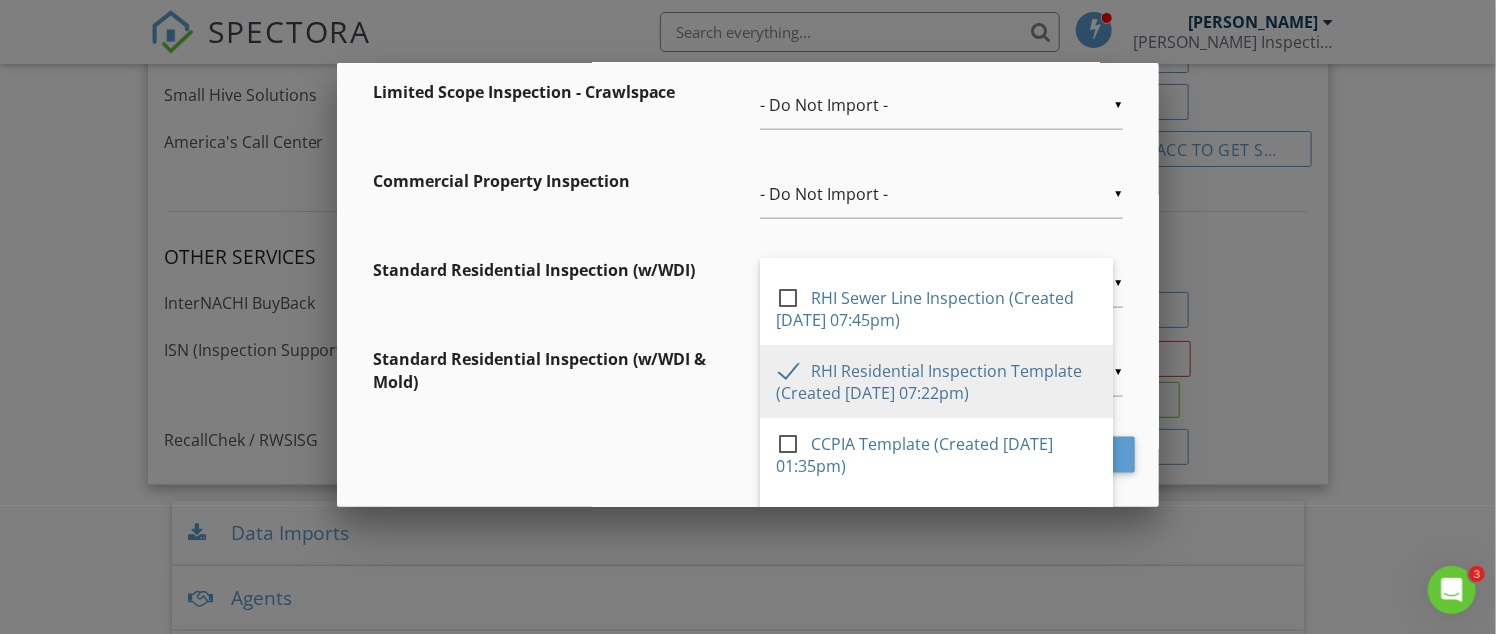 type on "RHI Residential Inspection Template (Created [DATE] 07:22pm)" 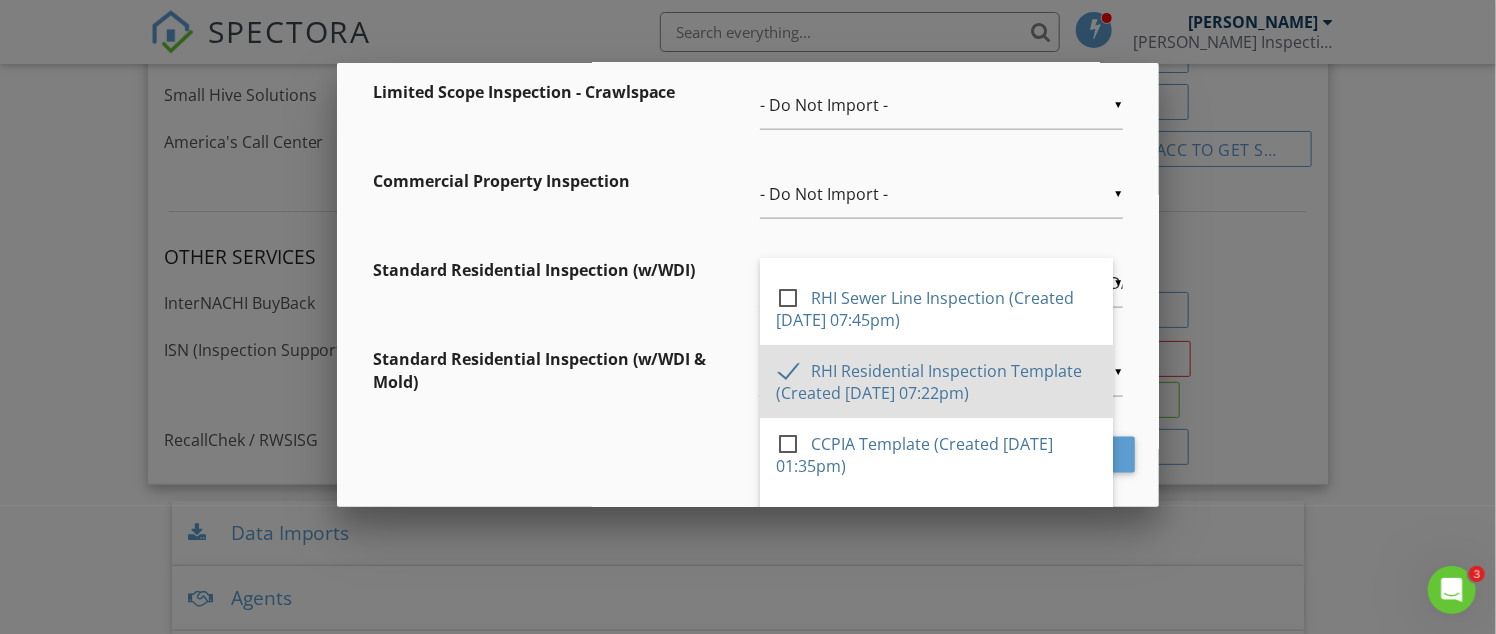 scroll, scrollTop: 0, scrollLeft: 145, axis: horizontal 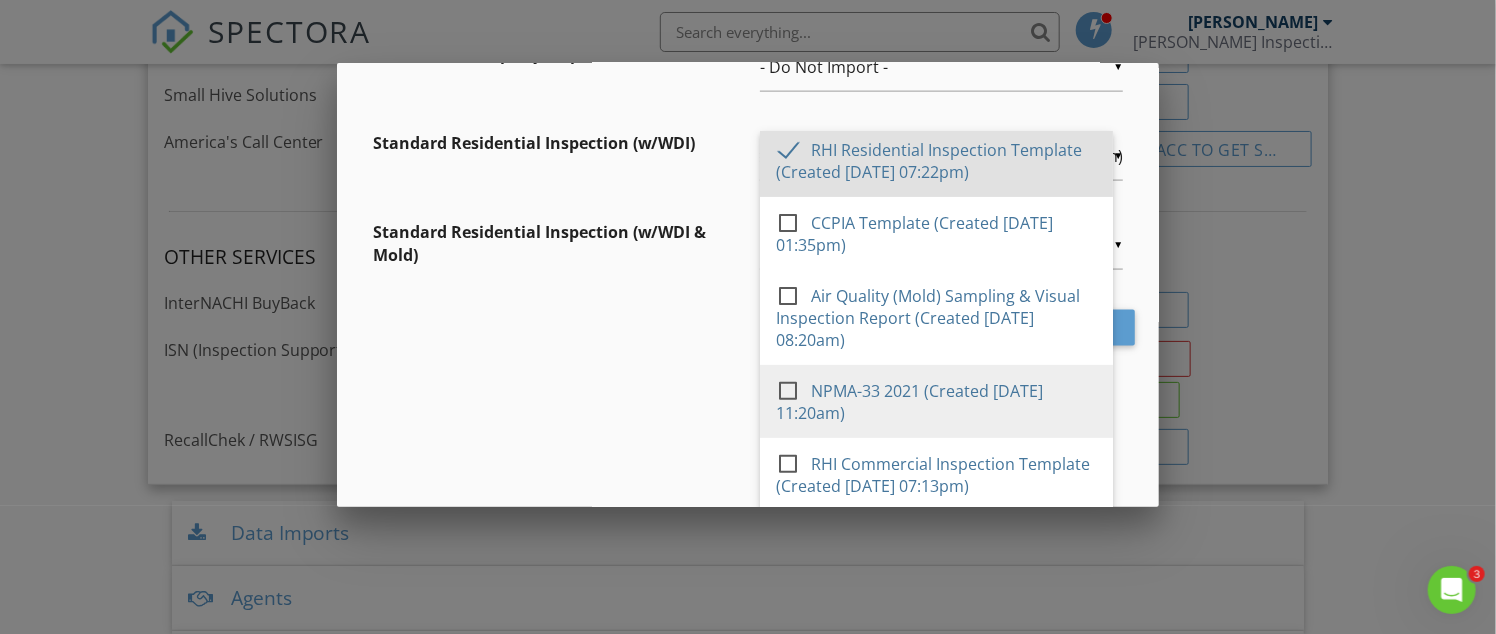 click at bounding box center [796, 389] 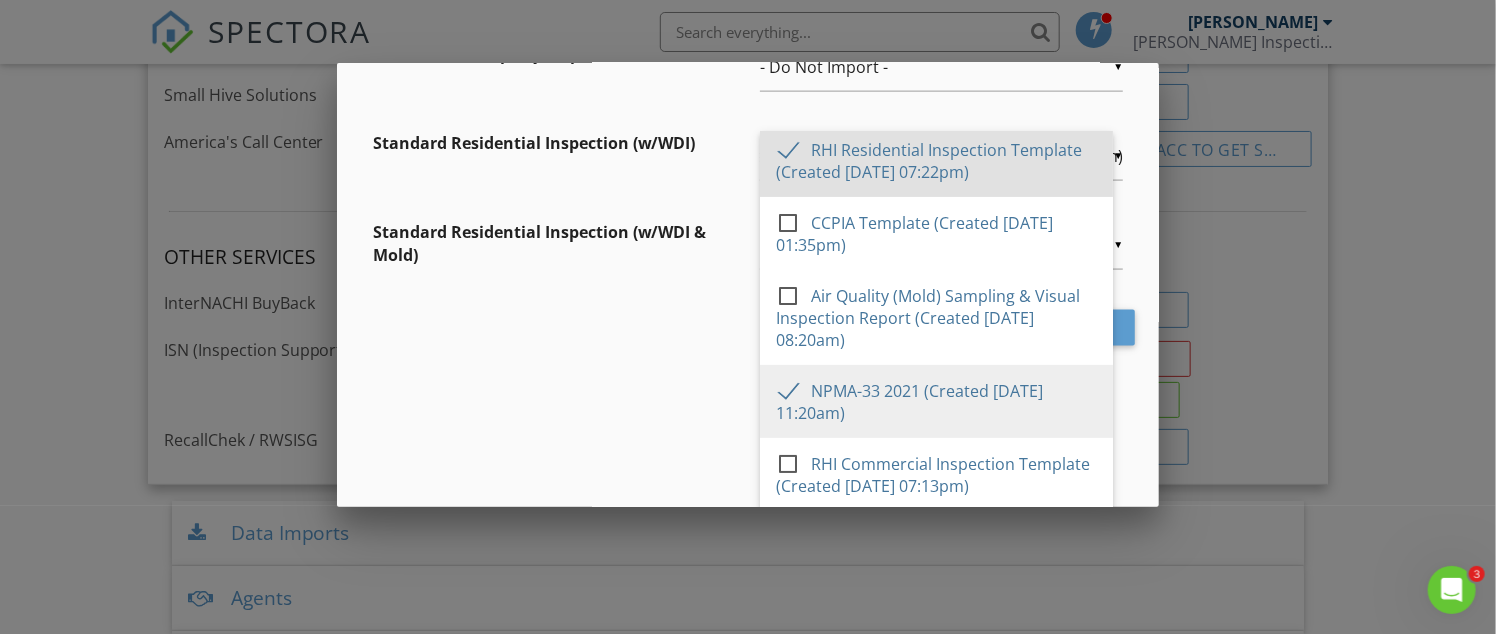 type on "RHI Residential Inspection Template (Created 10/19/2023 07:22pm), NPMA-33 2021 (Created 06/25/2025 11:20am)" 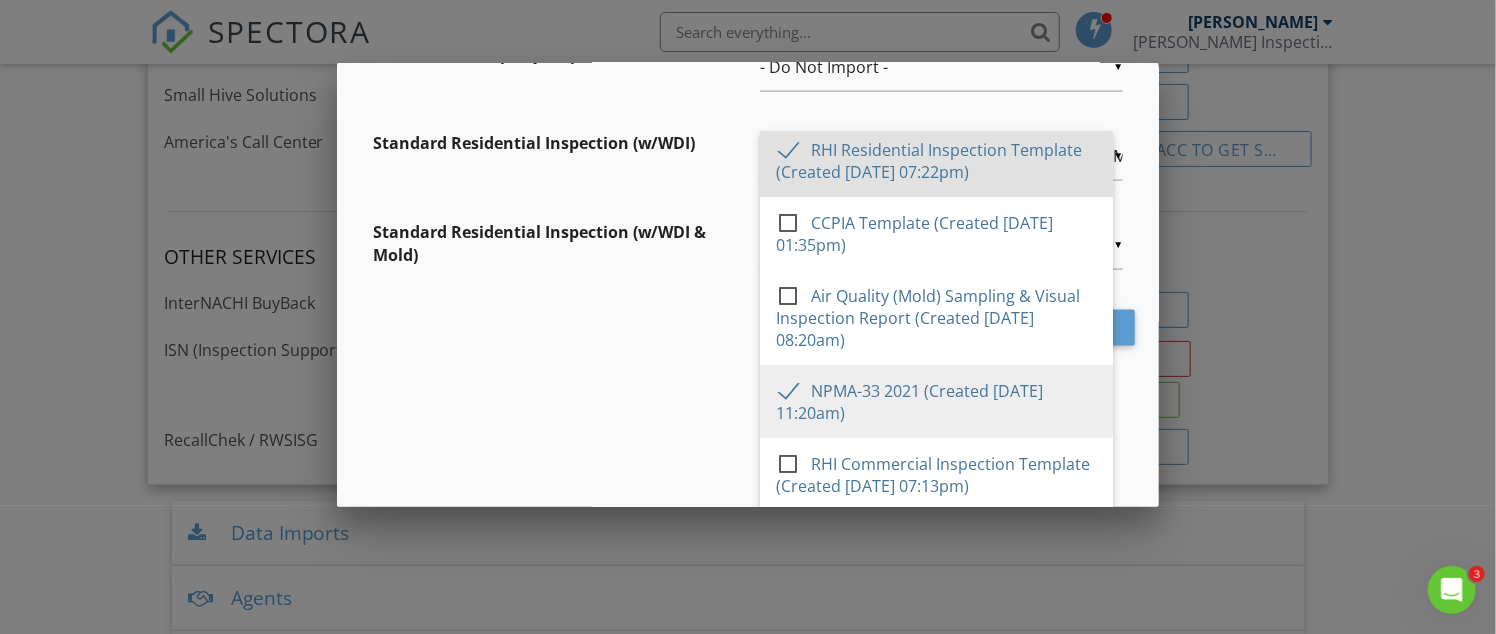 scroll, scrollTop: 0, scrollLeft: 494, axis: horizontal 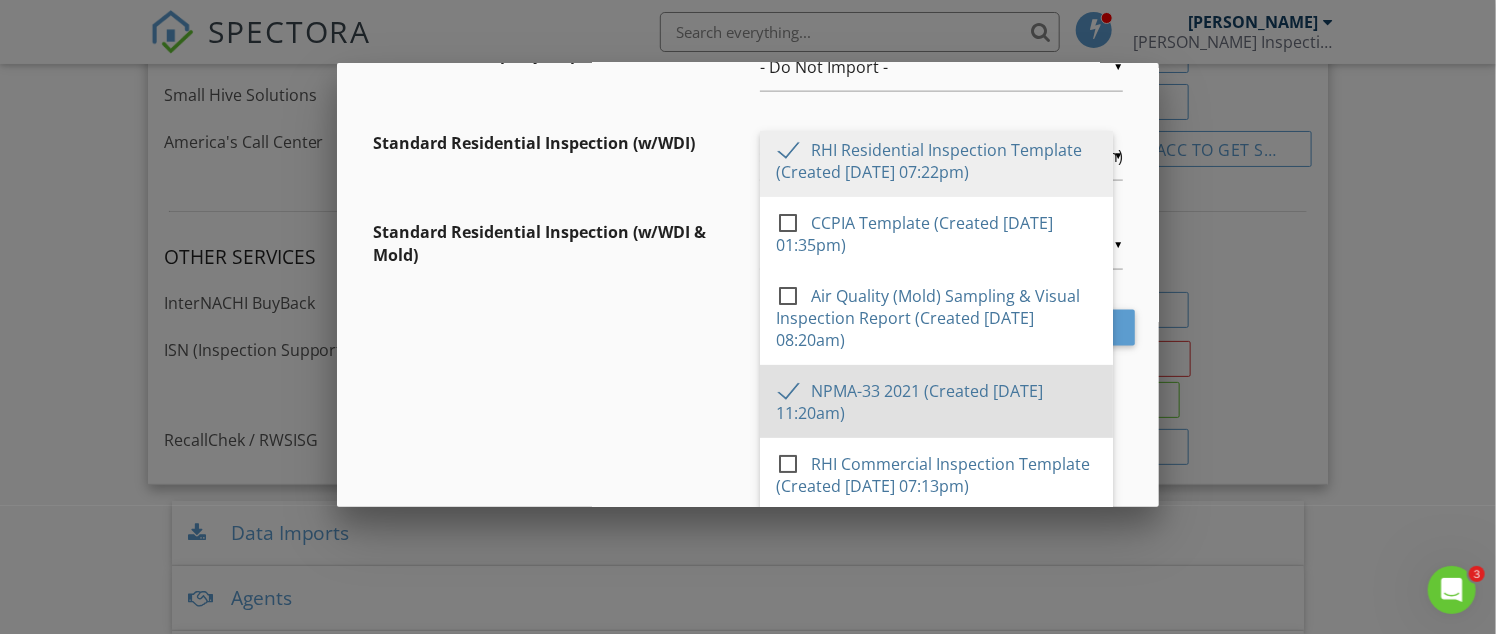 click on "Back
Next Step" at bounding box center [748, 335] 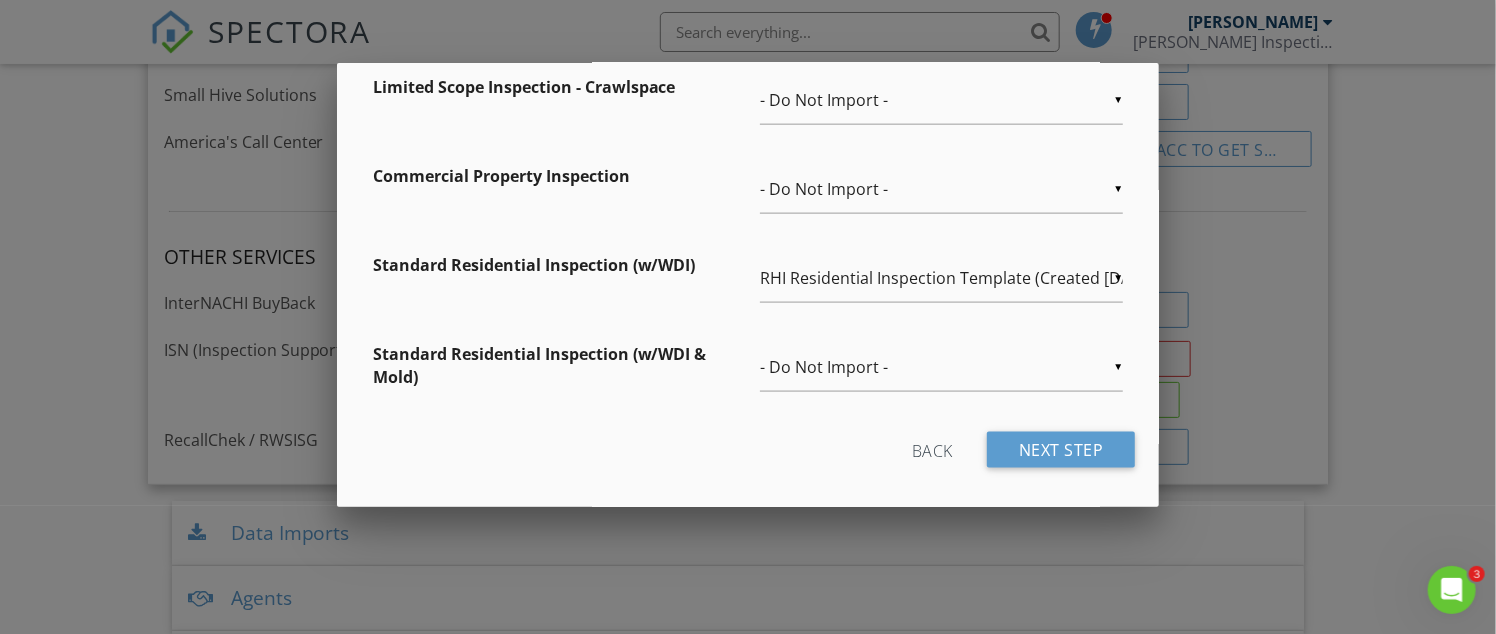scroll, scrollTop: 1139, scrollLeft: 0, axis: vertical 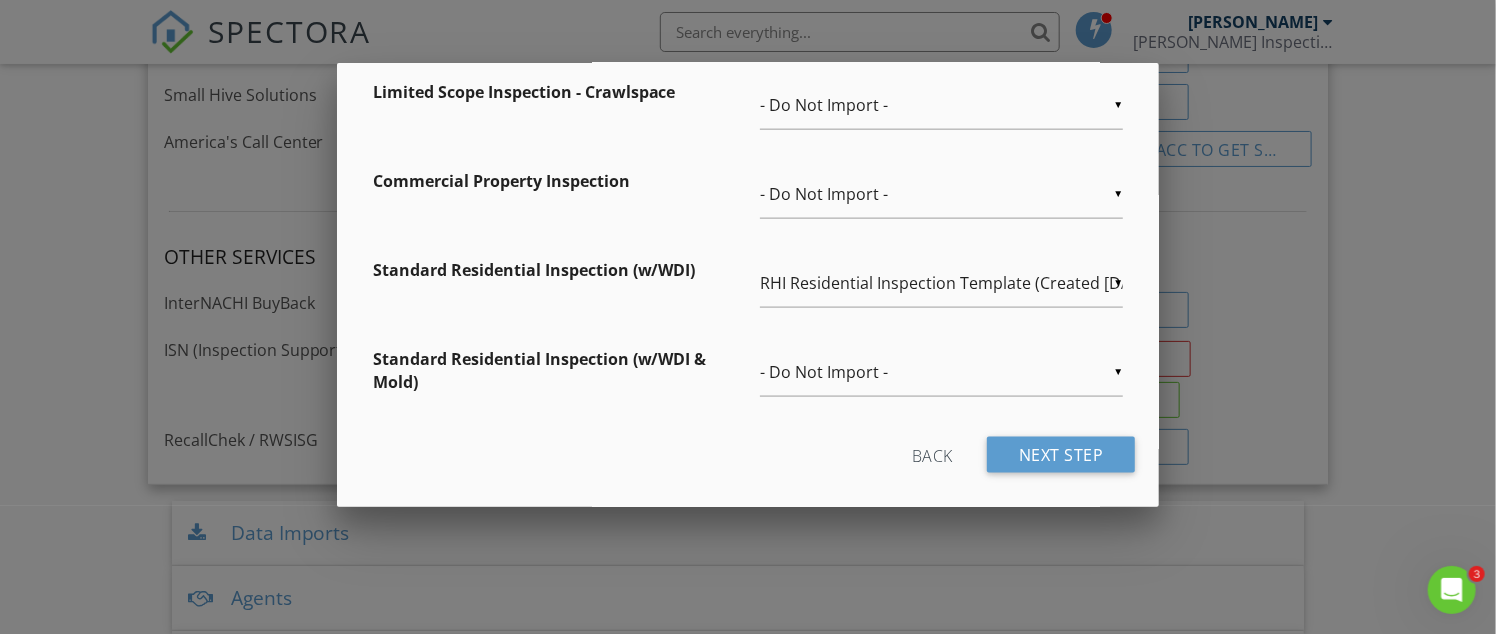 click on "▼ - Do Not Import - - Do Not Import - INL RESIDENTIAL TEMPLATE from Kenton Shepard (Created 08/09/2024 01:45pm) RHI Sewer Line Inspection (Created 03/16/2021 07:45pm) RHI Residential Inspection Template (Created 10/19/2023 07:22pm) CCPIA Template (Created 06/11/2025 01:35pm) Air Quality (Mold) Sampling & Visual Inspection Report (Created 10/23/2024 08:20am) NPMA-33 2021 (Created 06/25/2025 11:20am) RHI Commercial Inspection Template (Created 11/20/2023 07:13pm) - Do Not Import - INL RESIDENTIAL TEMPLATE from Kenton Shepard (Created 08/09/2024 01:45pm) RHI Sewer Line Inspection (Created 03/16/2021 07:45pm) RHI Residential Inspection Template (Created 10/19/2023 07:22pm) CCPIA Template (Created 06/11/2025 01:35pm) Air Quality (Mold) Sampling & Visual Inspection Report (Created 10/23/2024 08:20am) NPMA-33 2021 (Created 06/25/2025 11:20am) RHI Commercial Inspection Template (Created 11/20/2023 07:13pm)" at bounding box center (941, 372) 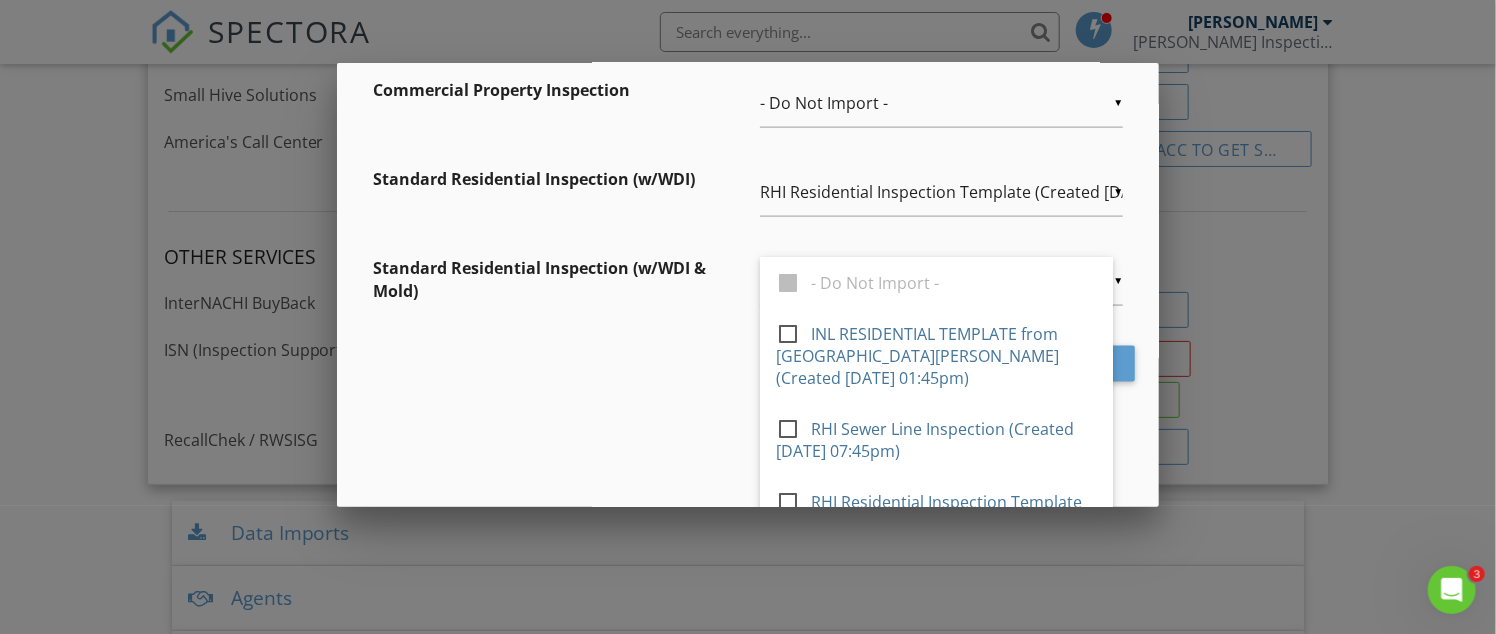 scroll, scrollTop: 1266, scrollLeft: 0, axis: vertical 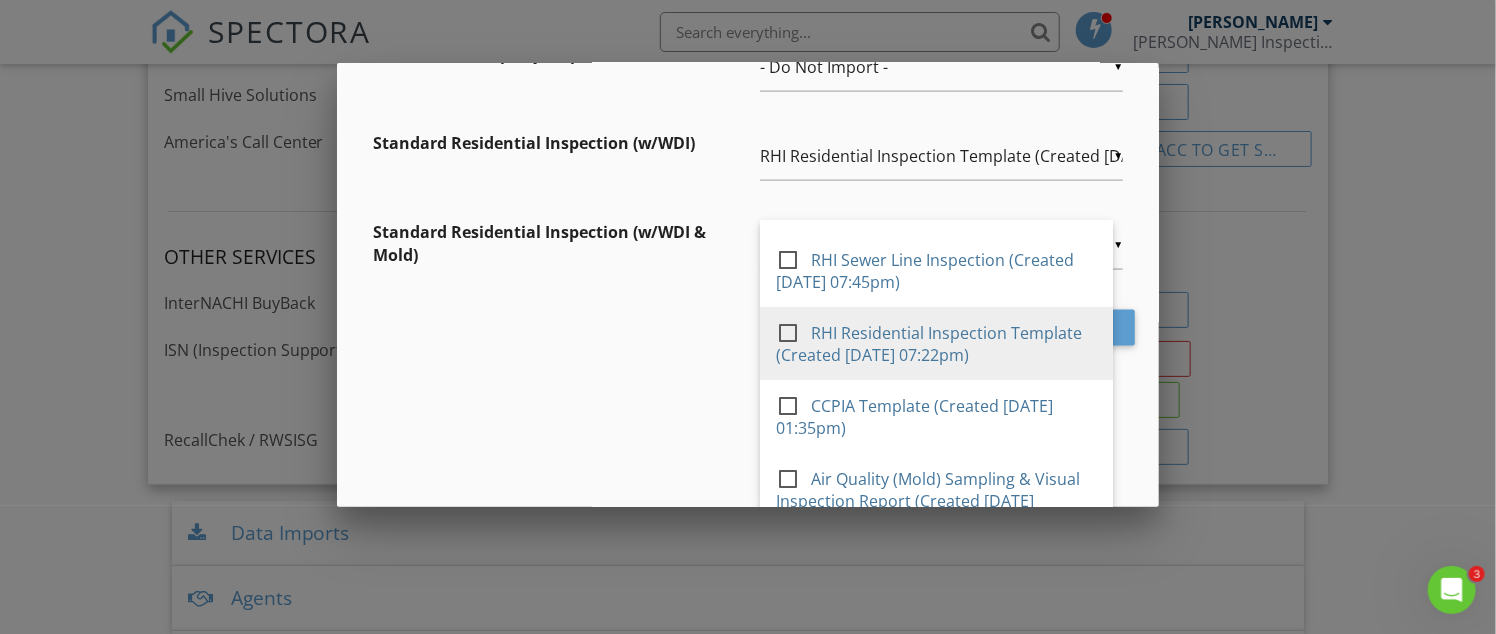 click at bounding box center (796, 331) 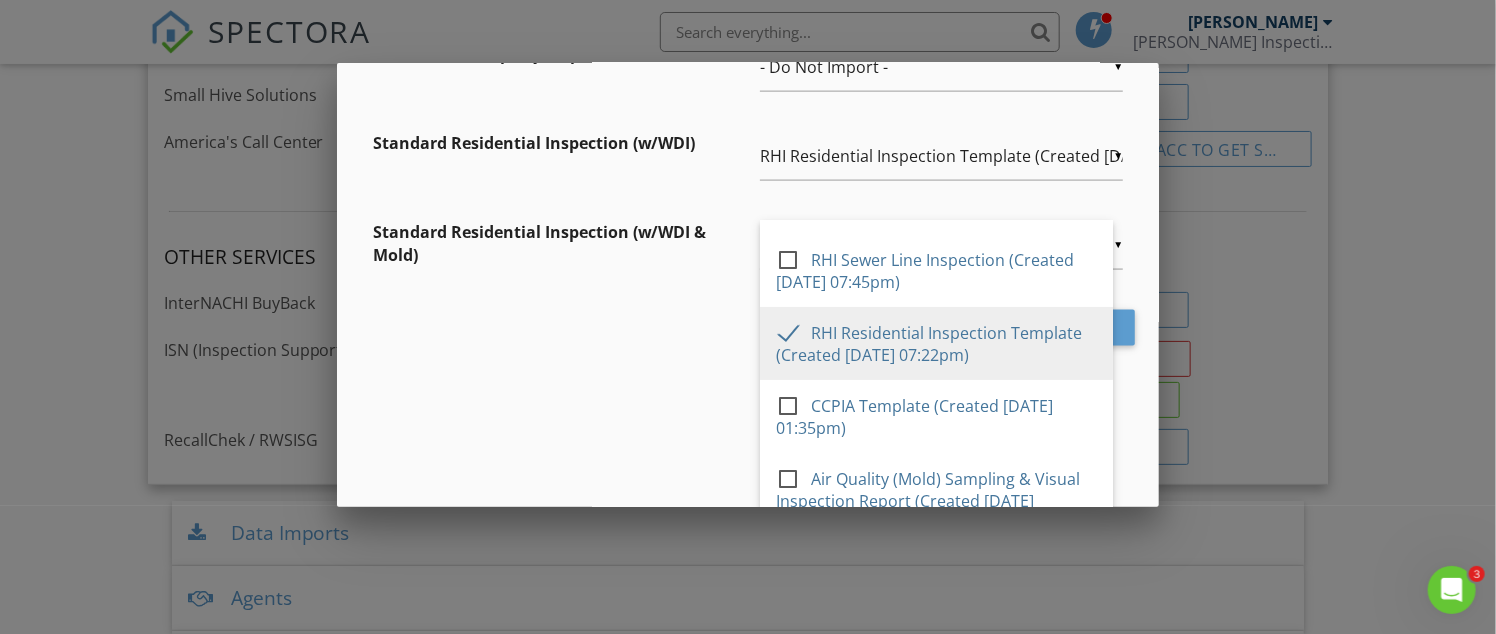 type on "RHI Residential Inspection Template (Created [DATE] 07:22pm)" 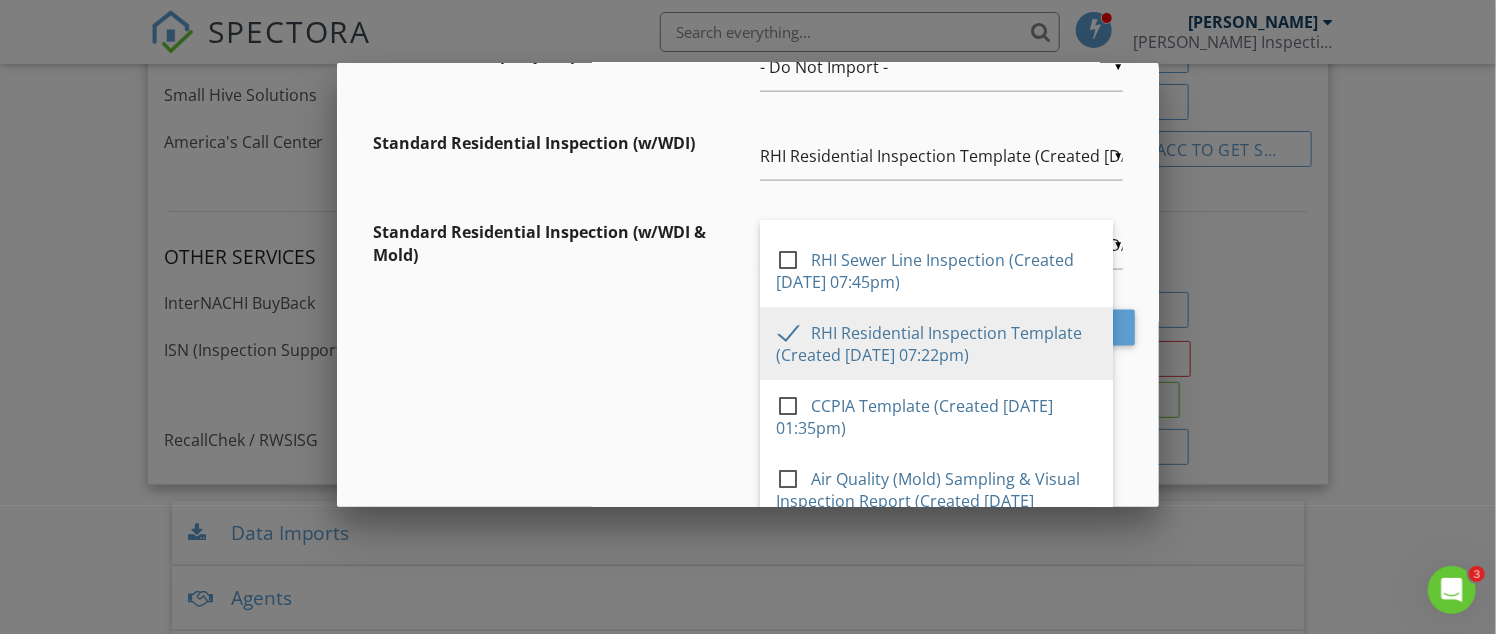 scroll, scrollTop: 0, scrollLeft: 145, axis: horizontal 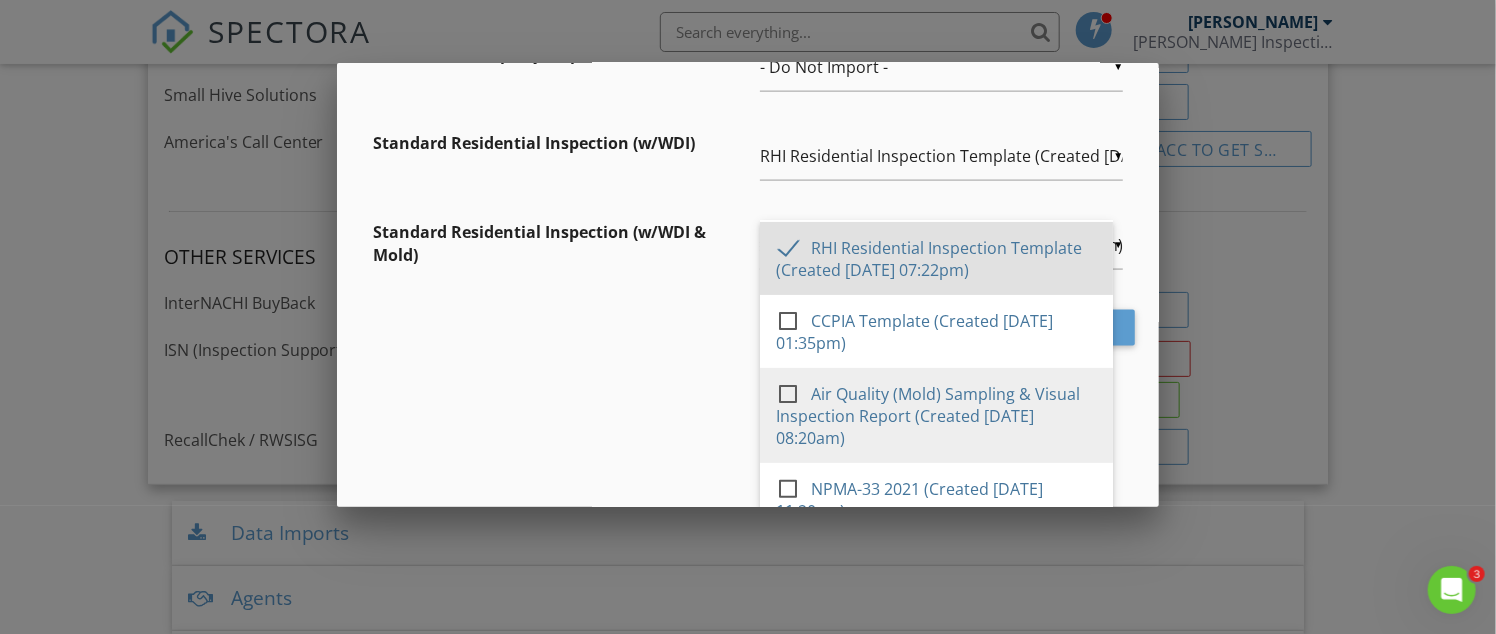 click at bounding box center [796, 392] 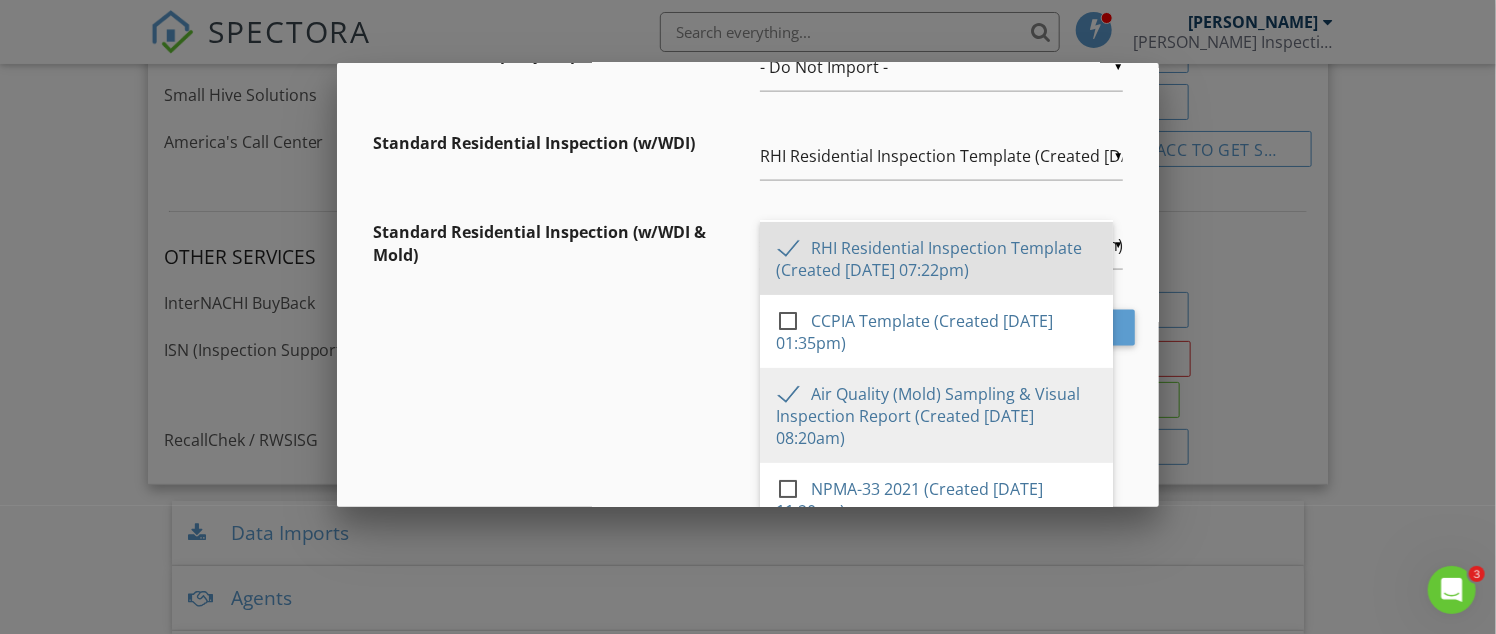 type on "RHI Residential Inspection Template (Created 10/19/2023 07:22pm), Air Quality (Mold) Sampling & Visual Inspection Report (Created 10/23/2024 08:20am)" 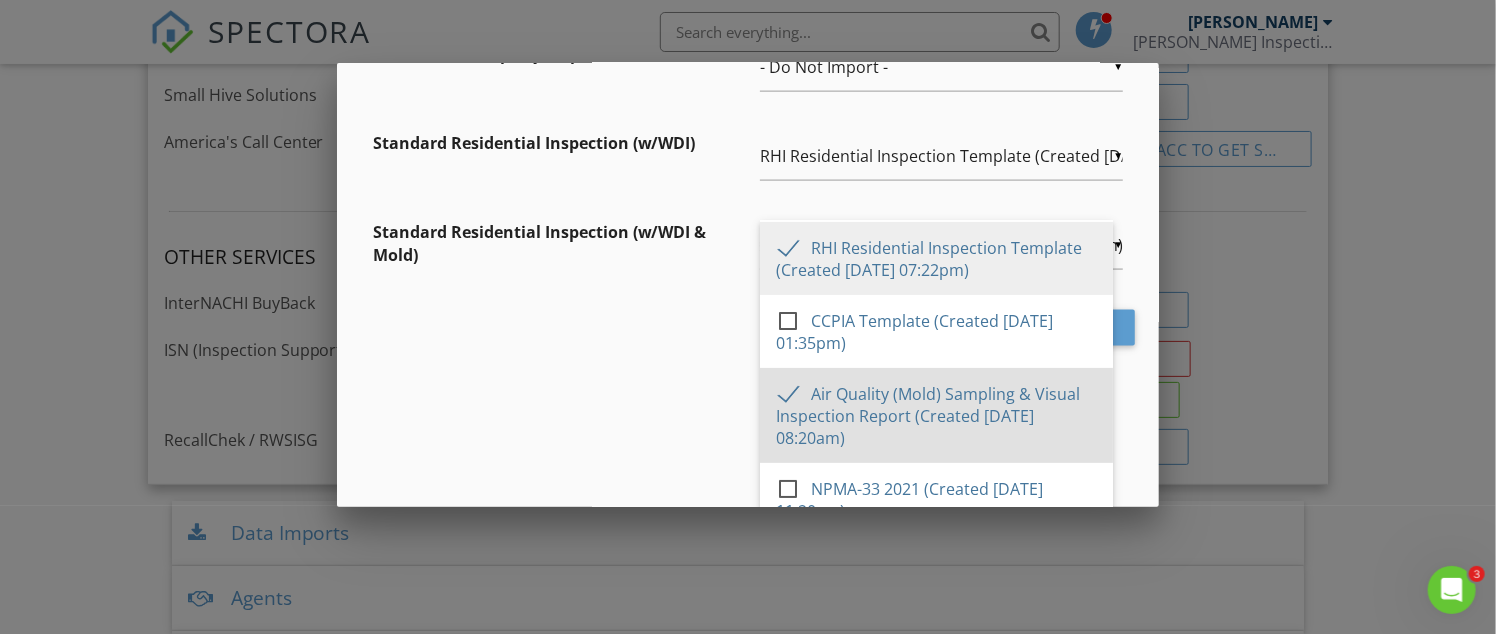 scroll, scrollTop: 358, scrollLeft: 0, axis: vertical 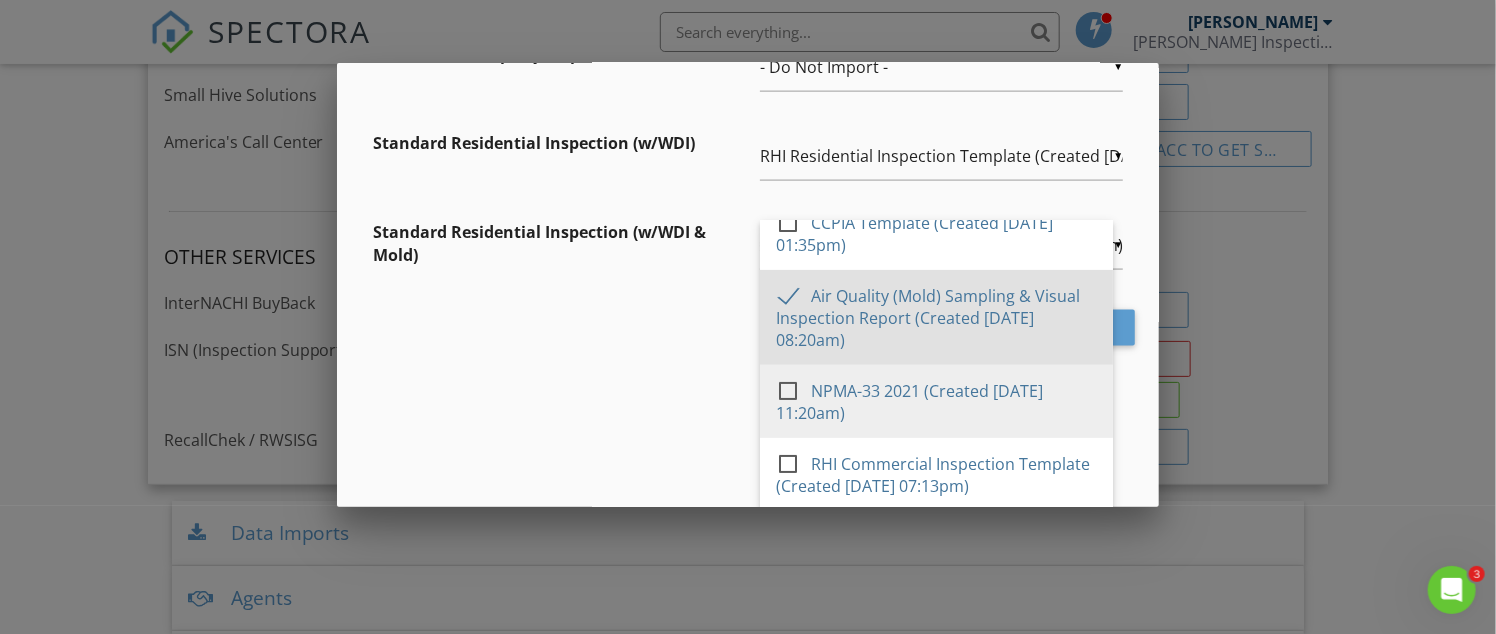 click at bounding box center [796, 389] 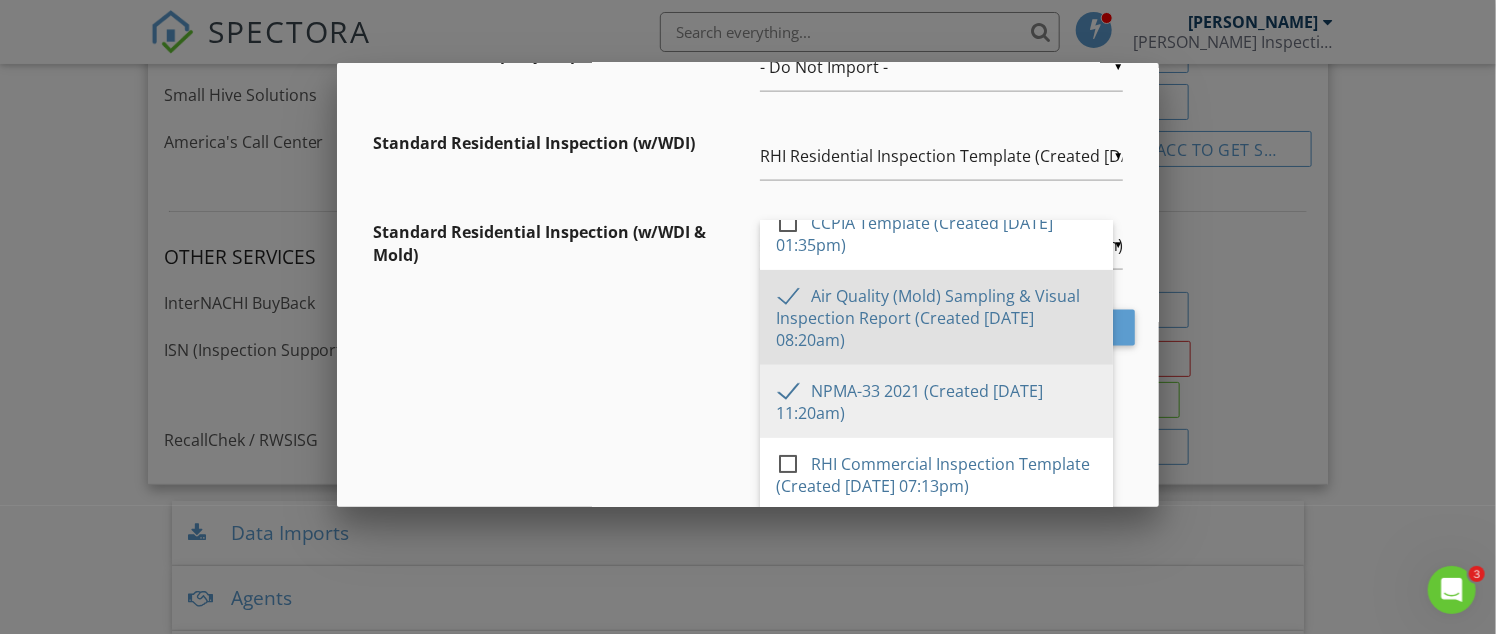 type on "RHI Residential Inspection Template (Created 10/19/2023 07:22pm), Air Quality (Mold) Sampling & Visual Inspection Report (Created 10/23/2024 08:20am), NPMA-33 2021 (Created 06/25/2025 11:20am)" 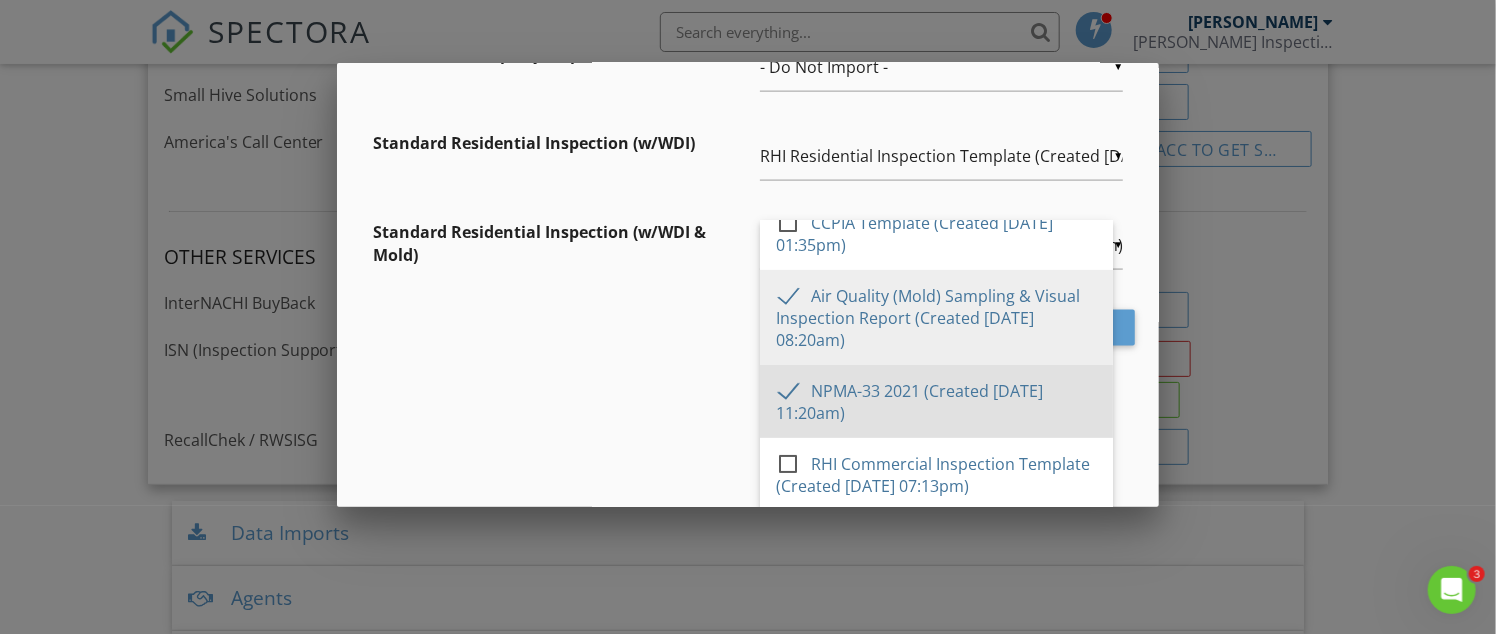 scroll, scrollTop: 225, scrollLeft: 0, axis: vertical 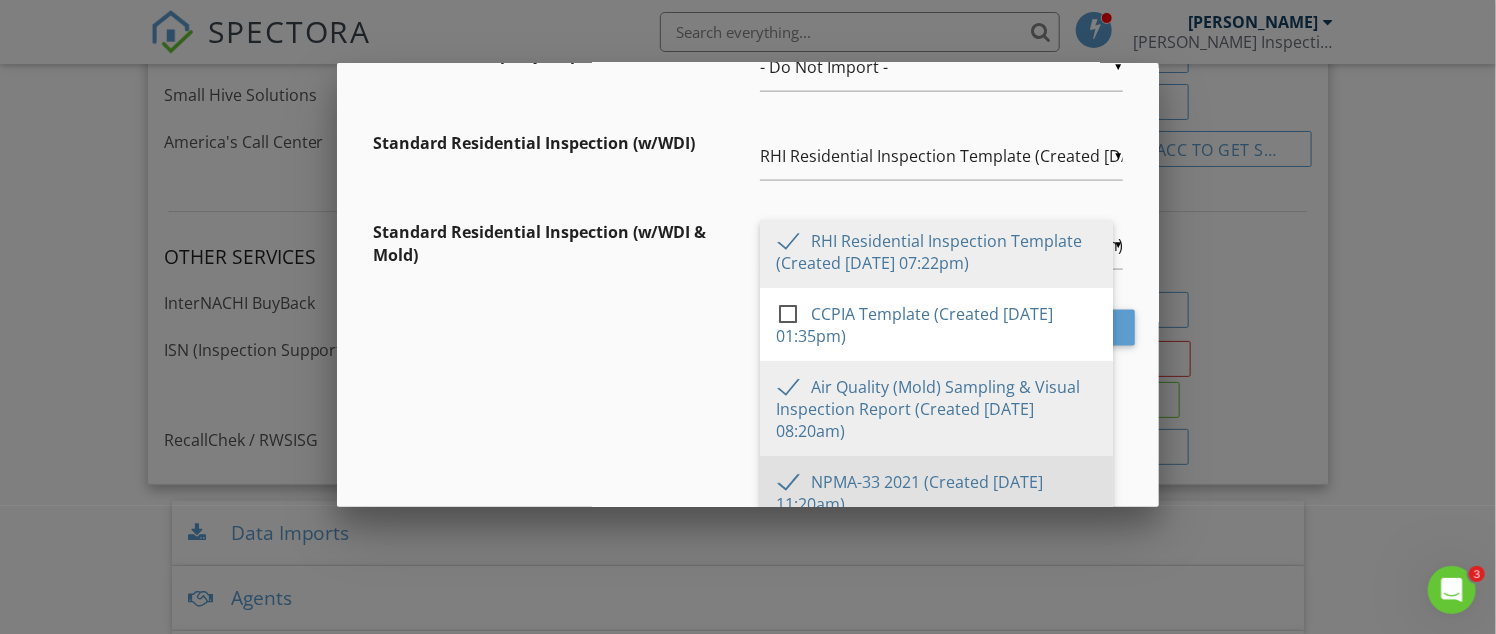 click on "Credentials verified!
Now choose which templates are added for each inspection type:
- Do Not Import -
INL RESIDENTIAL TEMPLATE from Kenton Shepard (Created 08/09/2024 01:45pm)
RHI Sewer Line Inspection (Created 03/16/2021 07:45pm)
RHI Residential Inspection Template (Created 10/19/2023 07:22pm)
CCPIA Template (Created 06/11/2025 01:35pm)
Air Quality (Mold) Sampling & Visual Inspection Report (Created 10/23/2024 08:20am)
NPMA-33 2021 (Created 06/25/2025 11:20am)
RHI Commercial Inspection Template (Created 11/20/2023 07:13pm)
Standard Residential Inspection ▼ RHI Residential Inspection Template (Created 10/19/2023 07:22pm) - Do Not Import - INL RESIDENTIAL TEMPLATE from Kenton Shepard (Created 08/09/2024 01:45pm) RHI Sewer Line Inspection (Created 03/16/2021 07:45pm) RHI Residential Inspection Template (Created 10/19/2023 07:22pm) CCPIA Template (Created 06/11/2025 01:35pm) Air Quality (Mold) Sampling & Visual Inspection Report (Created 10/23/2024 08:20am) Radon Only ▼" at bounding box center [748, -371] 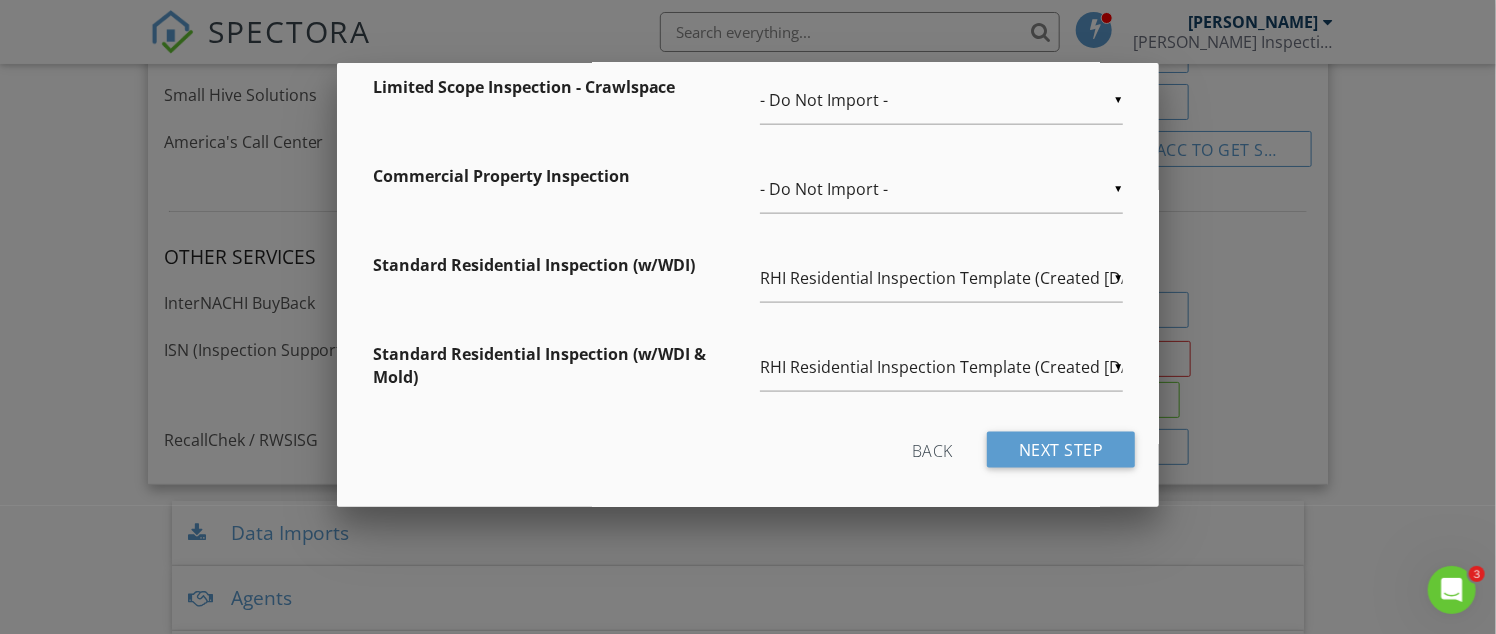 scroll, scrollTop: 1139, scrollLeft: 0, axis: vertical 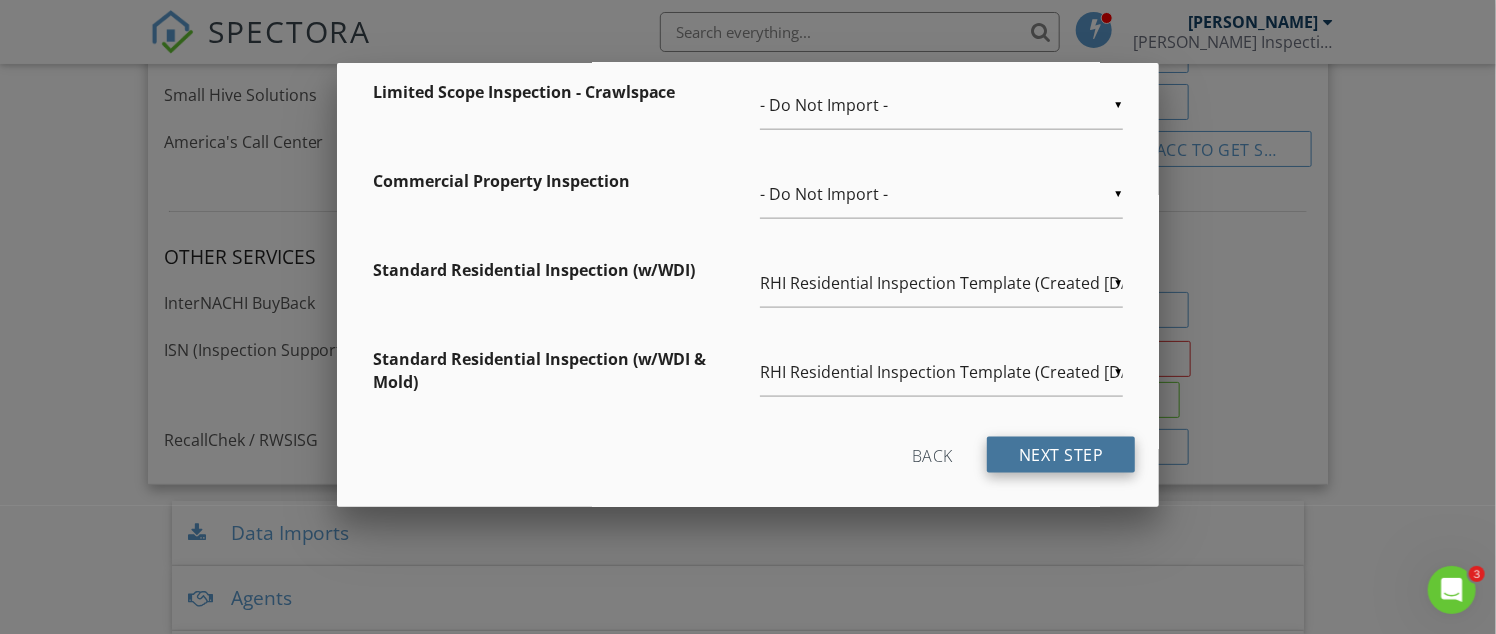 click on "Next Step" at bounding box center (1061, 455) 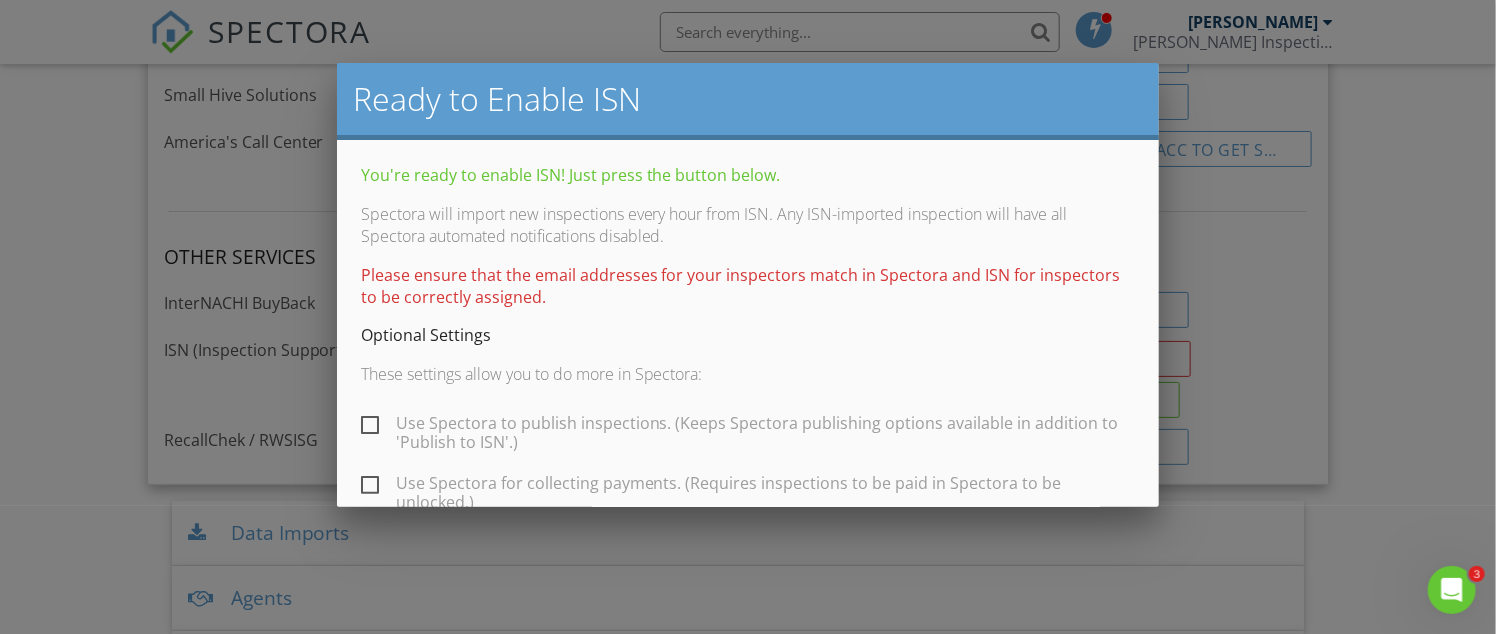 scroll, scrollTop: 166, scrollLeft: 0, axis: vertical 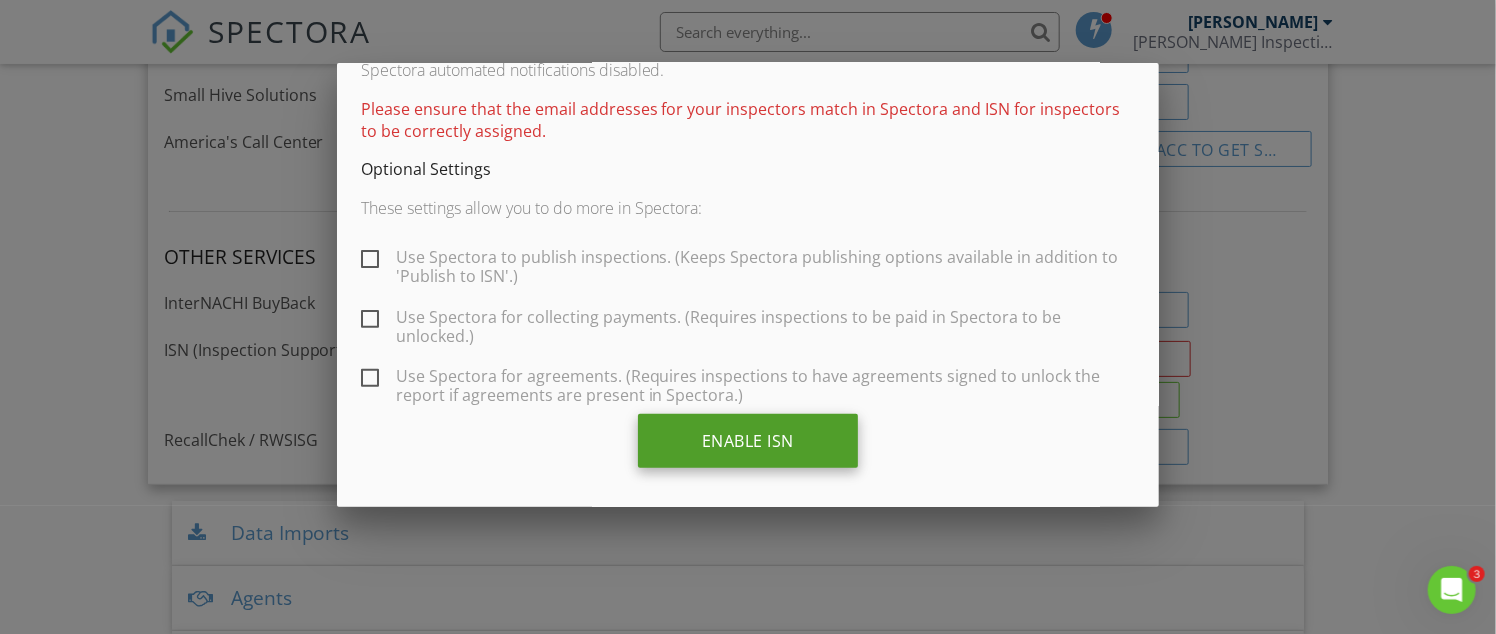 click on "Enable ISN" at bounding box center (748, 441) 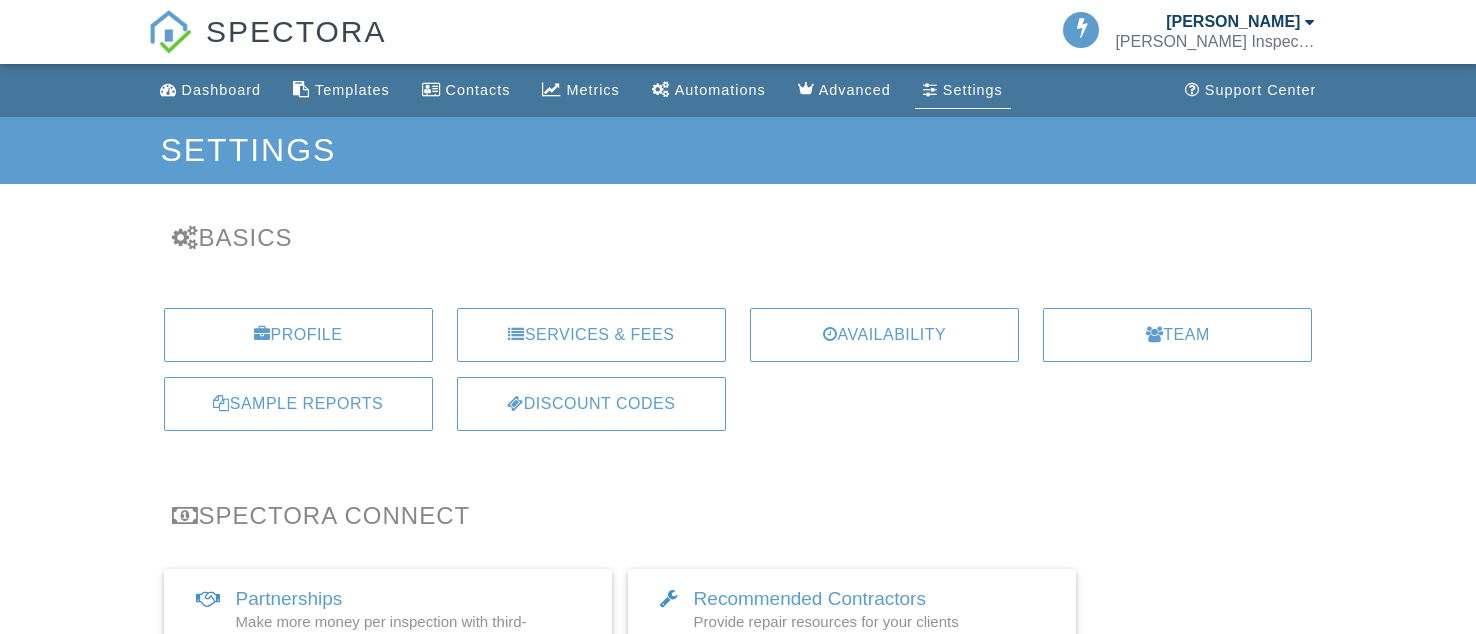 scroll, scrollTop: 0, scrollLeft: 0, axis: both 